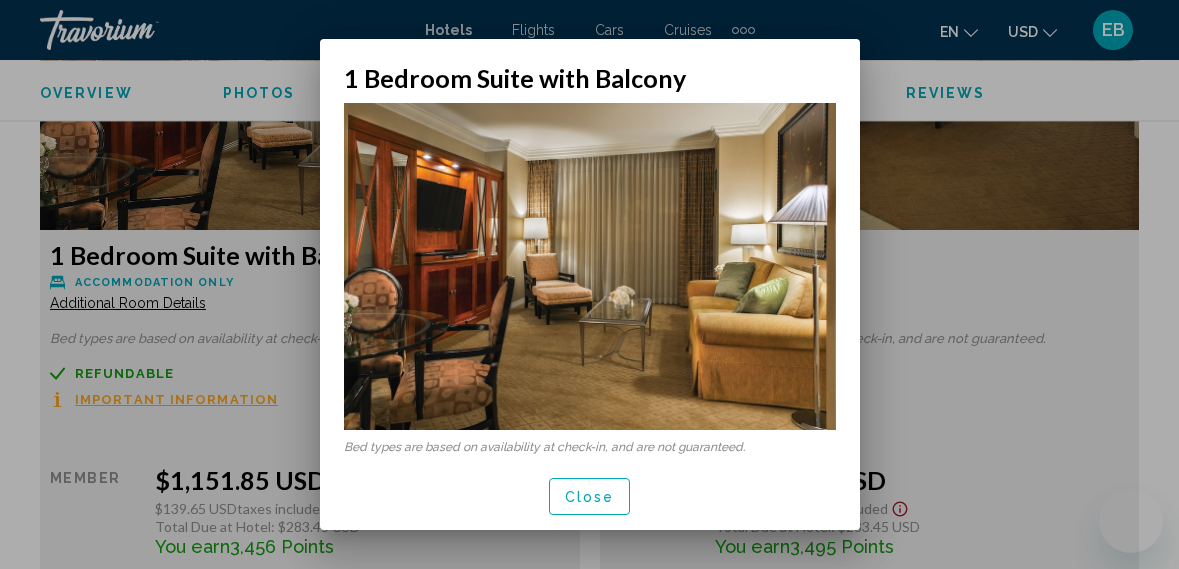 scroll, scrollTop: 0, scrollLeft: 0, axis: both 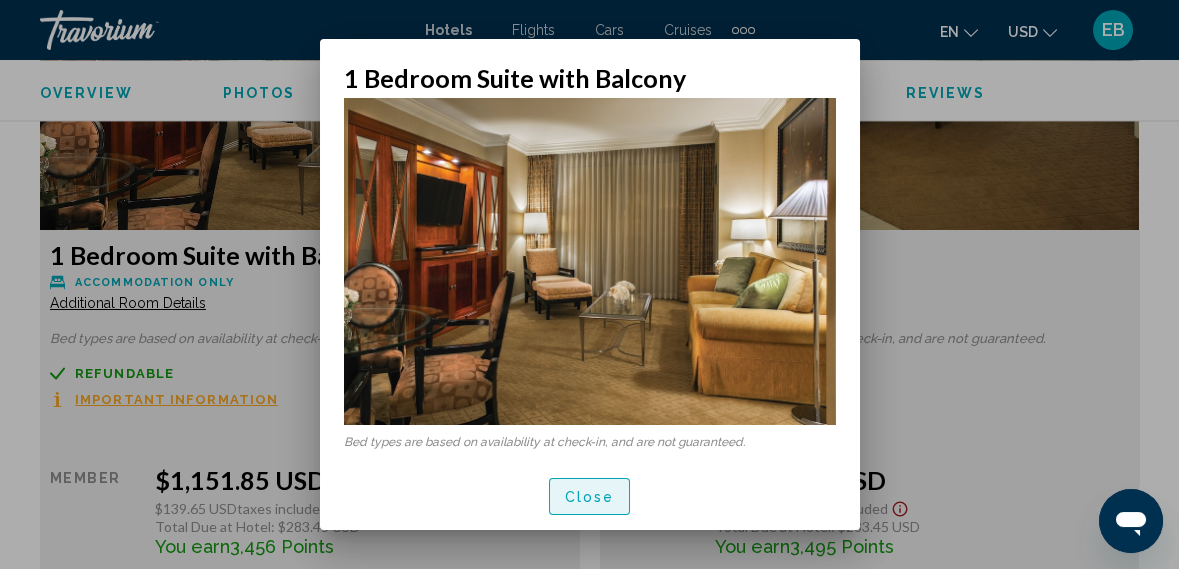 click on "Close" at bounding box center (590, 497) 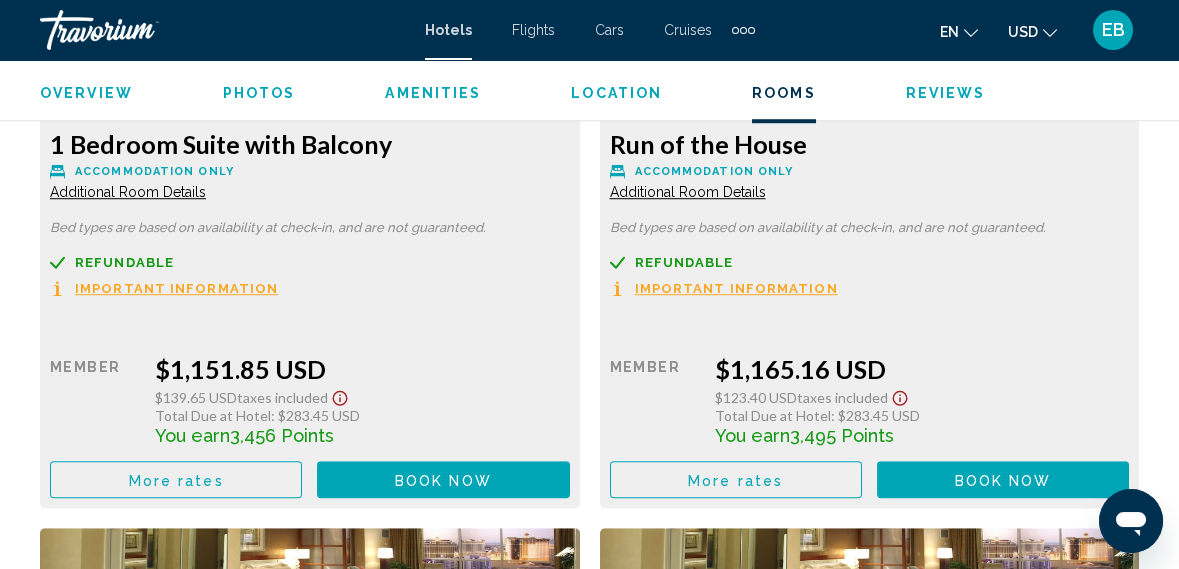 scroll, scrollTop: 4668, scrollLeft: 0, axis: vertical 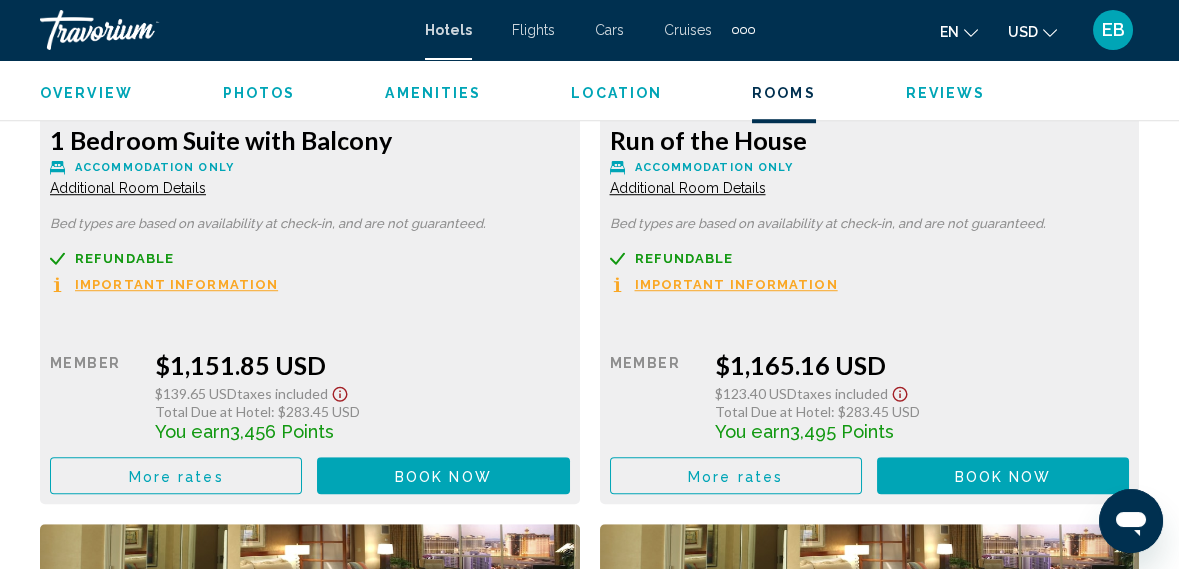 click on "Book now No longer available" at bounding box center [443, -844] 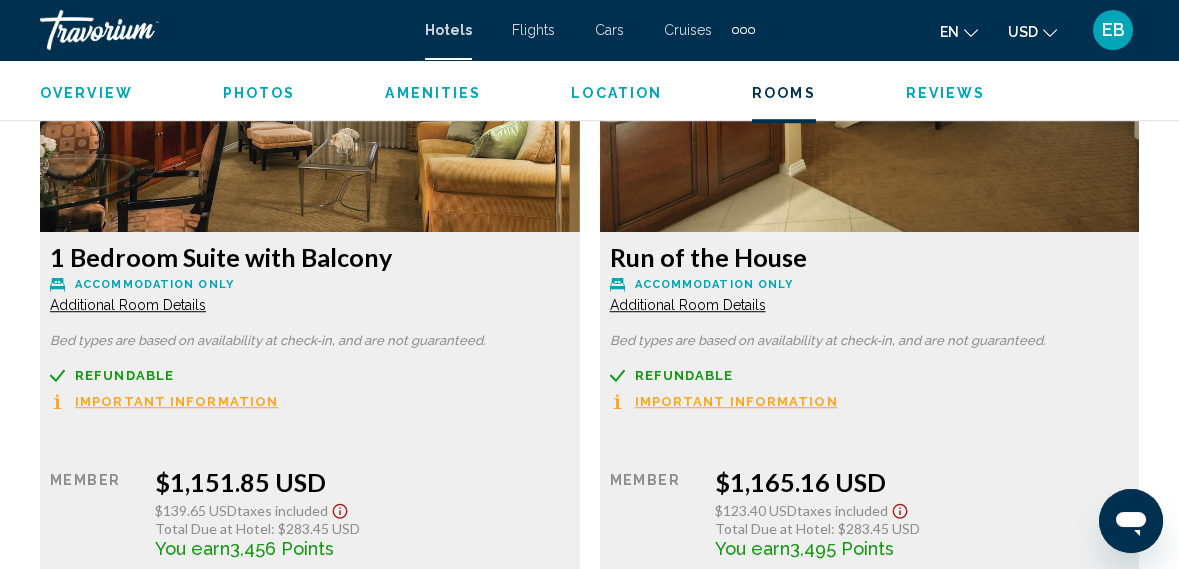 scroll, scrollTop: 4549, scrollLeft: 0, axis: vertical 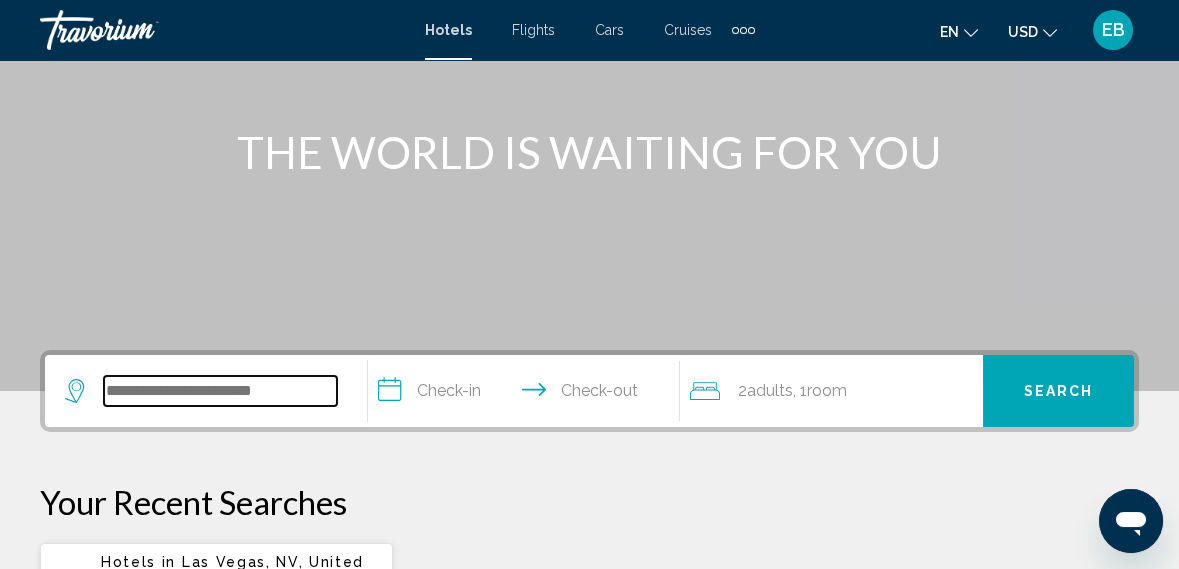 click at bounding box center (220, 391) 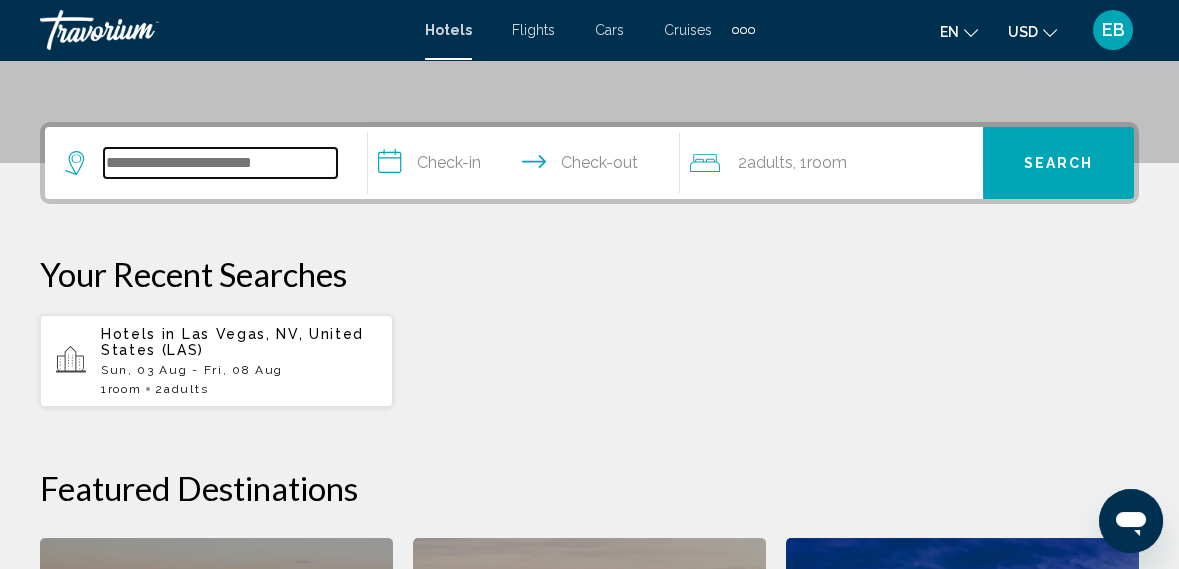scroll, scrollTop: 493, scrollLeft: 0, axis: vertical 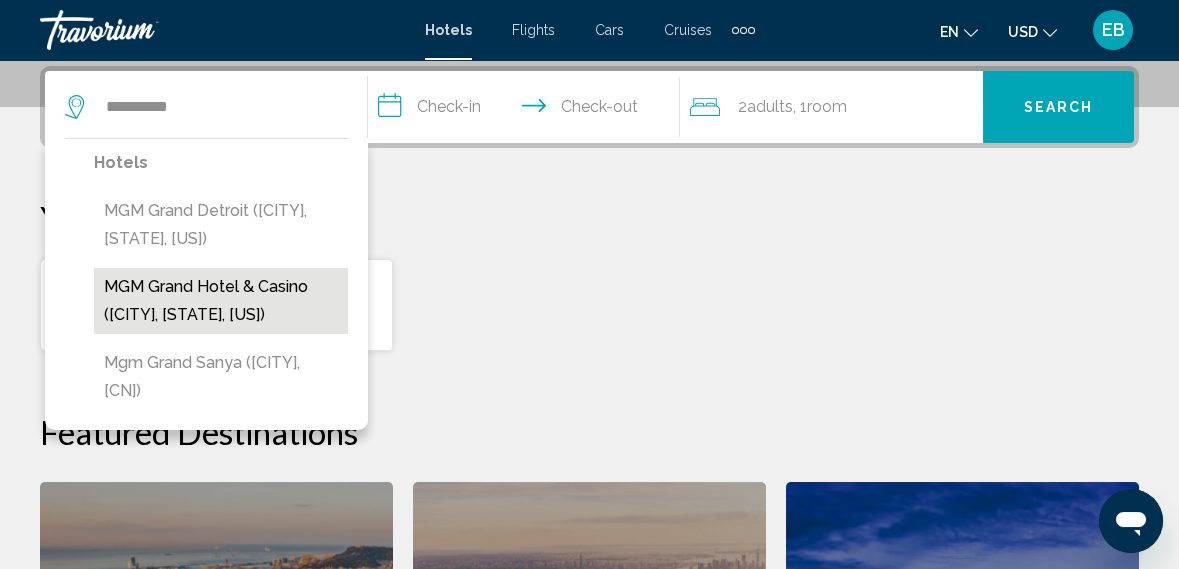 click on "MGM Grand Hotel & Casino (Las Vegas, NV, US)" at bounding box center [221, 301] 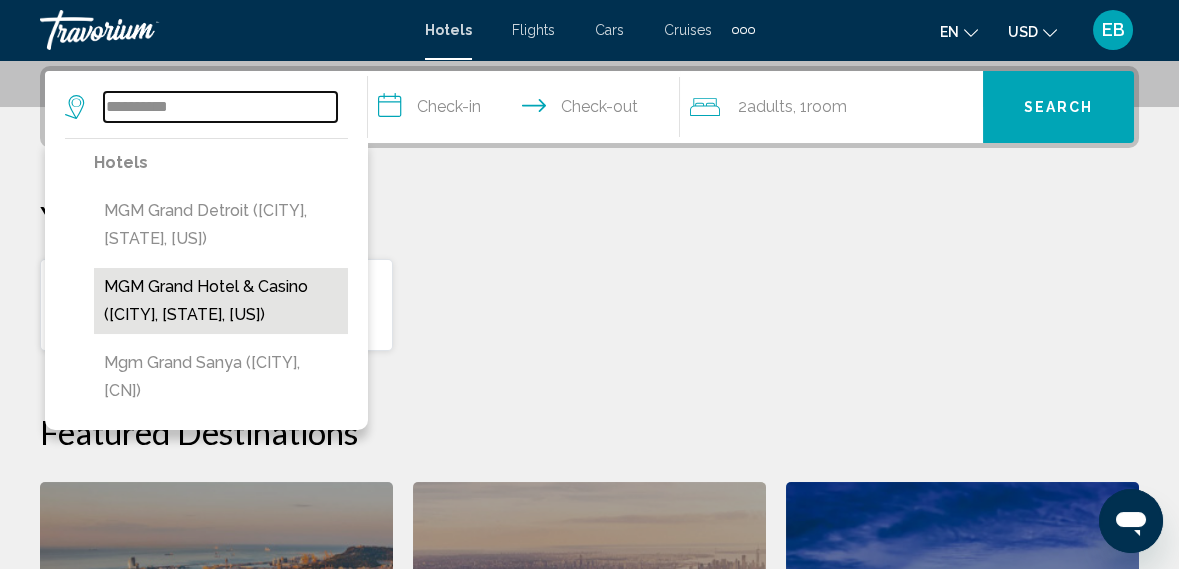 type on "**********" 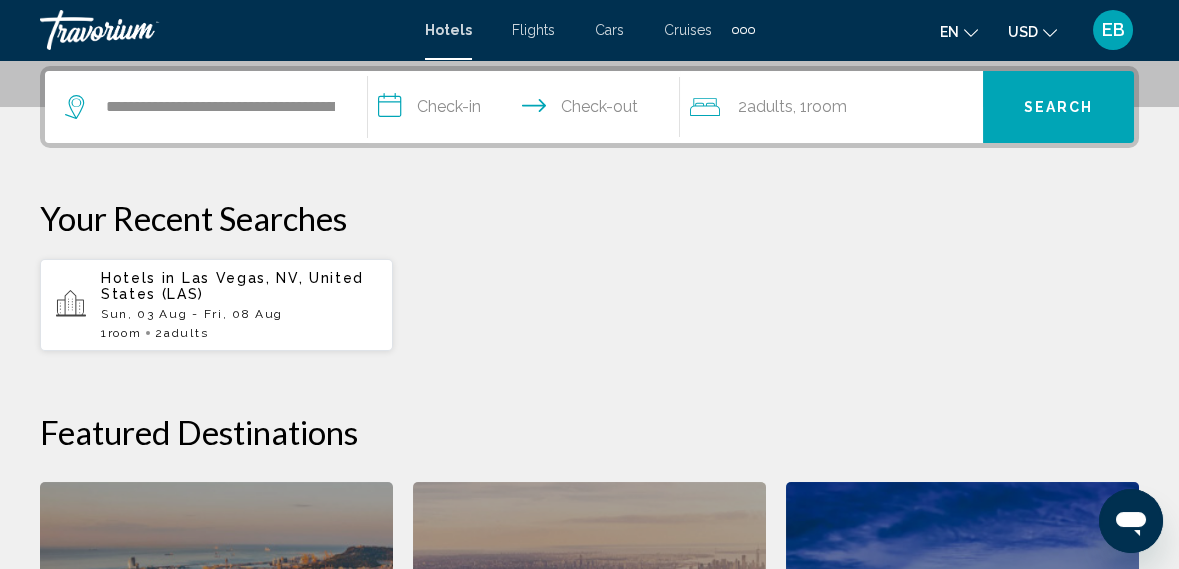 click on "**********" at bounding box center (528, 110) 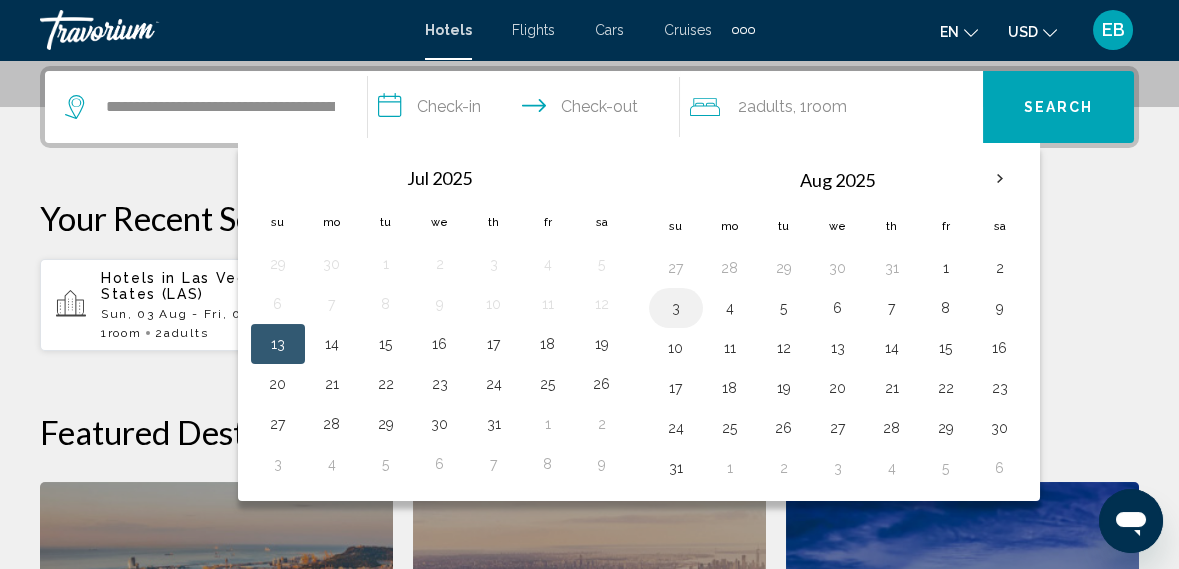 click on "3" at bounding box center [676, 308] 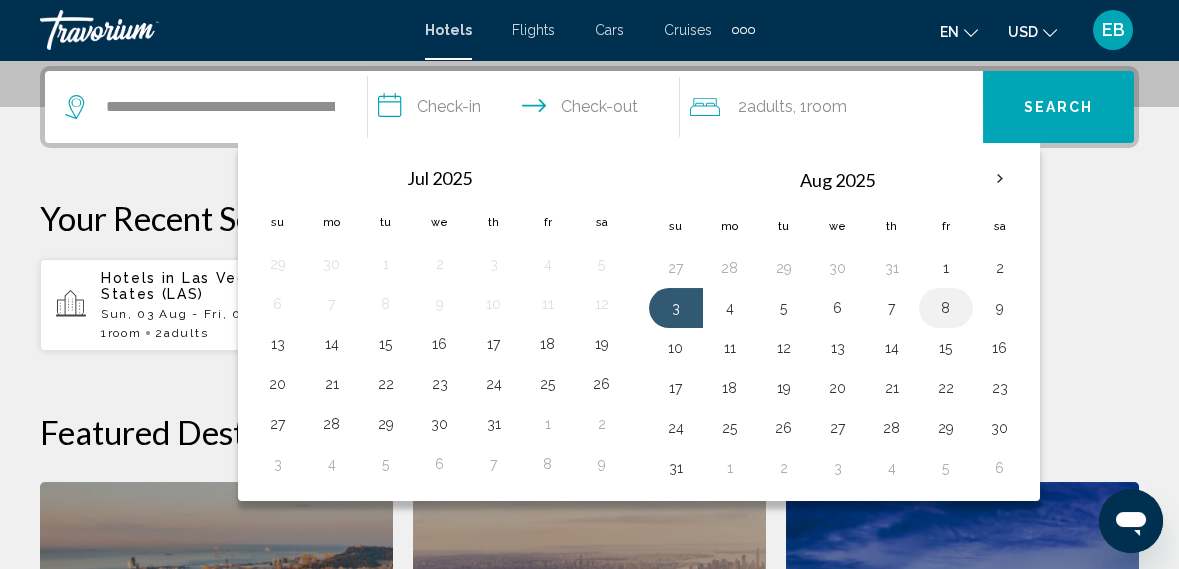 click on "8" at bounding box center (946, 308) 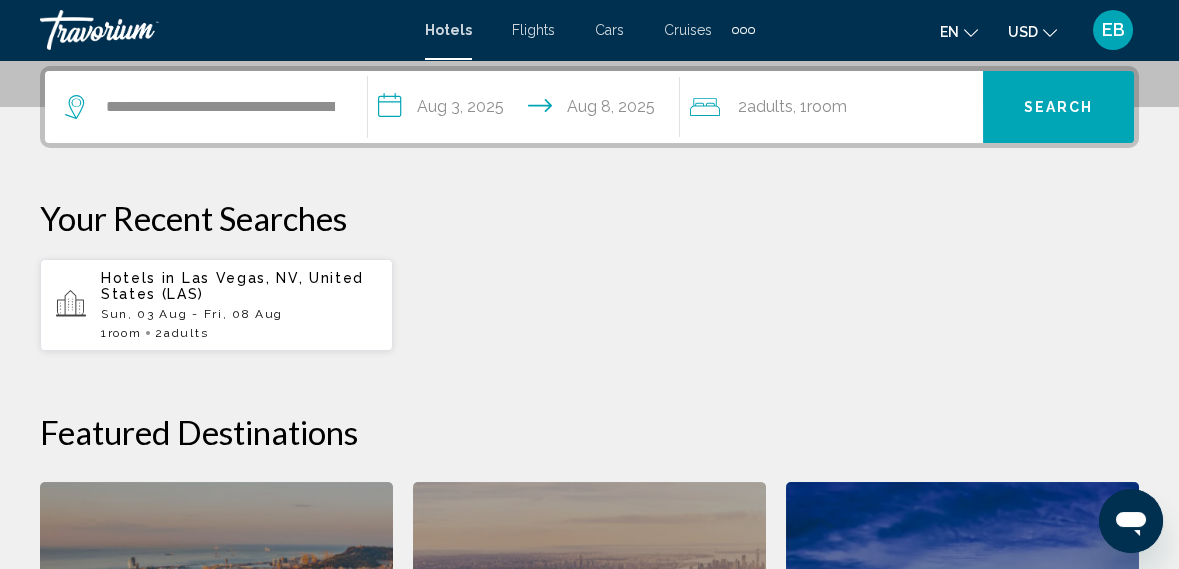 click on "Search" at bounding box center (1058, 107) 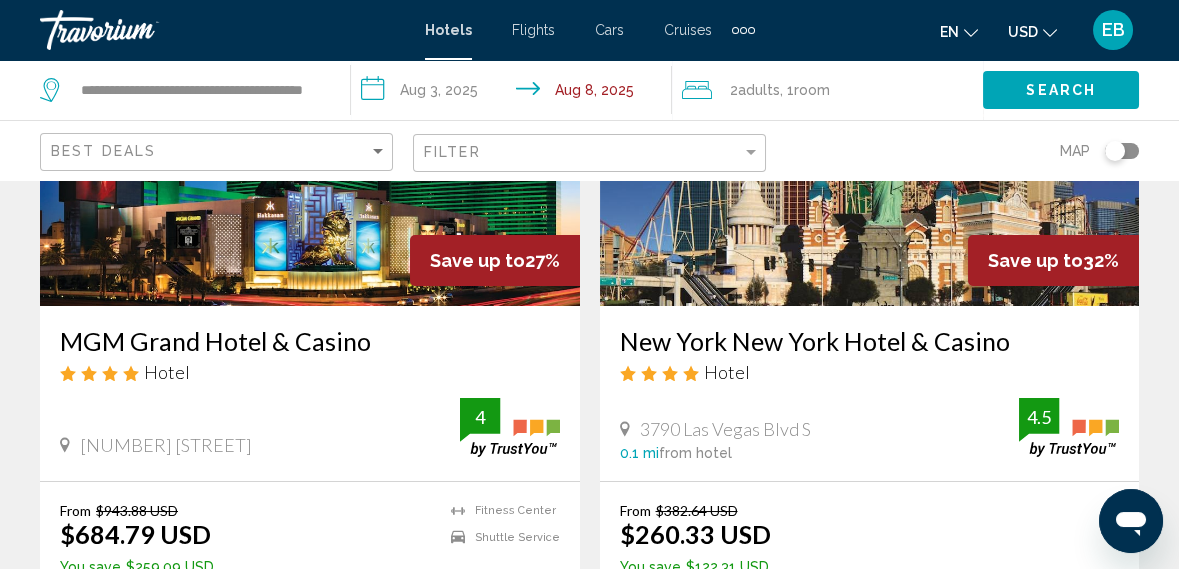 scroll, scrollTop: 274, scrollLeft: 0, axis: vertical 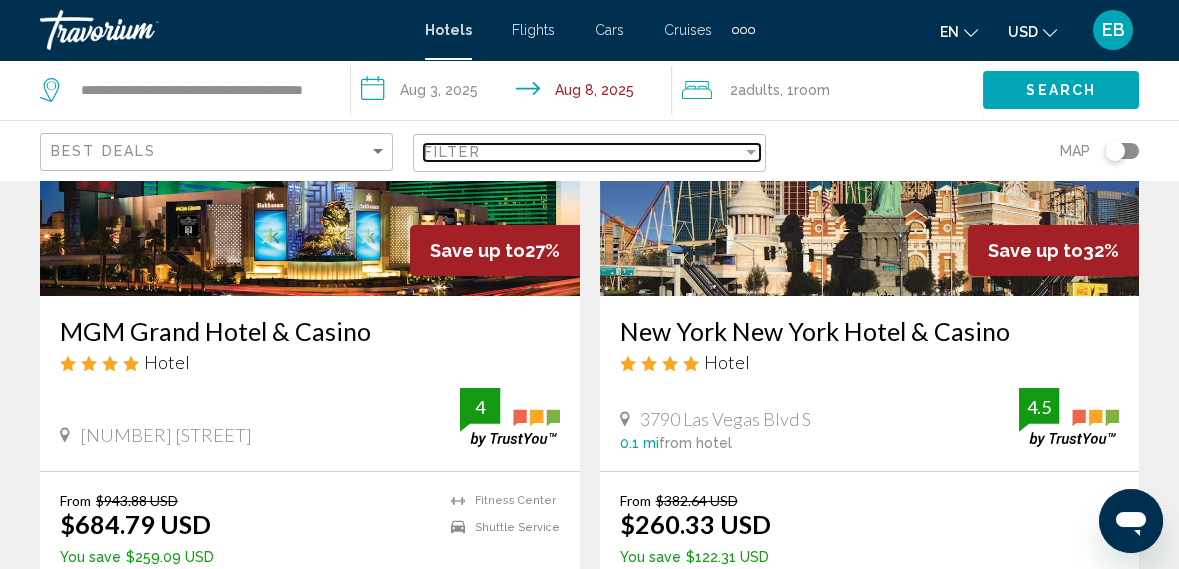 click on "Filter" at bounding box center (583, 152) 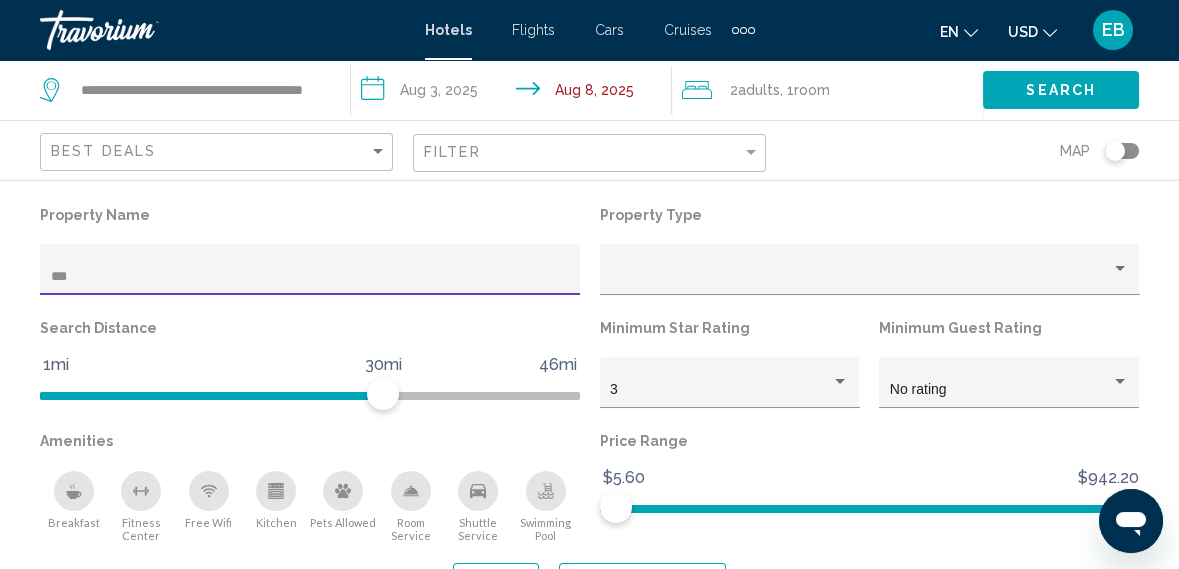 scroll, scrollTop: 1099, scrollLeft: 0, axis: vertical 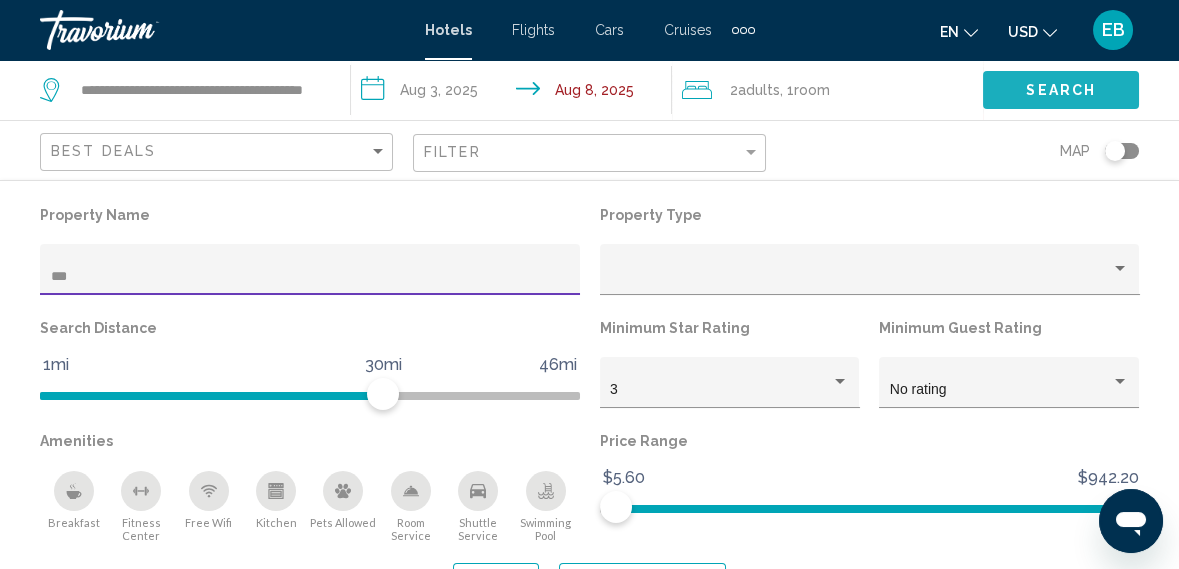 type on "***" 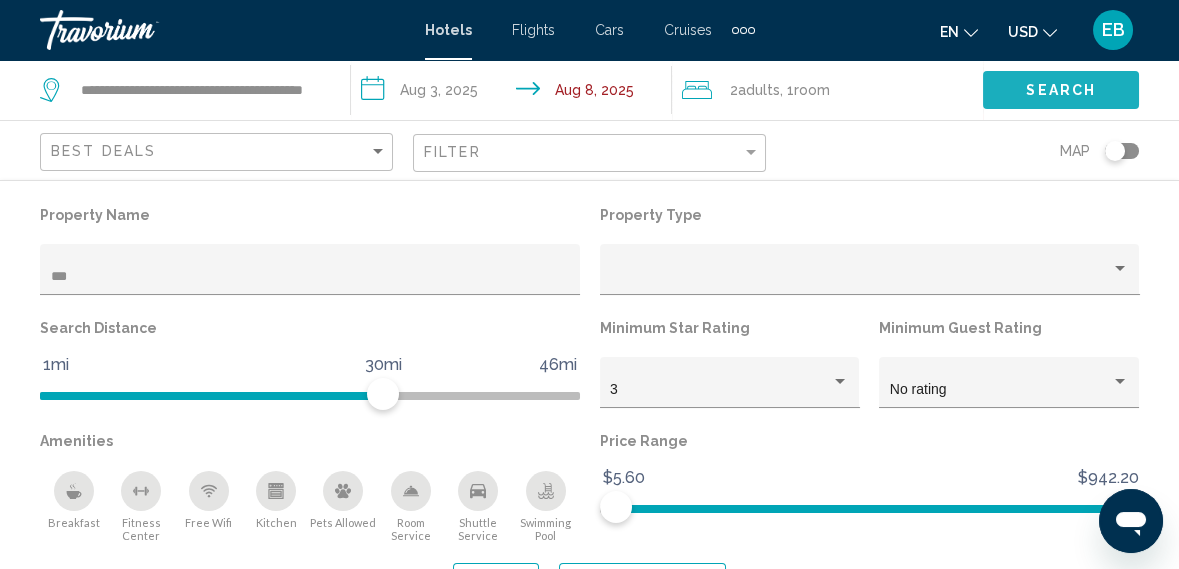 click on "Search" 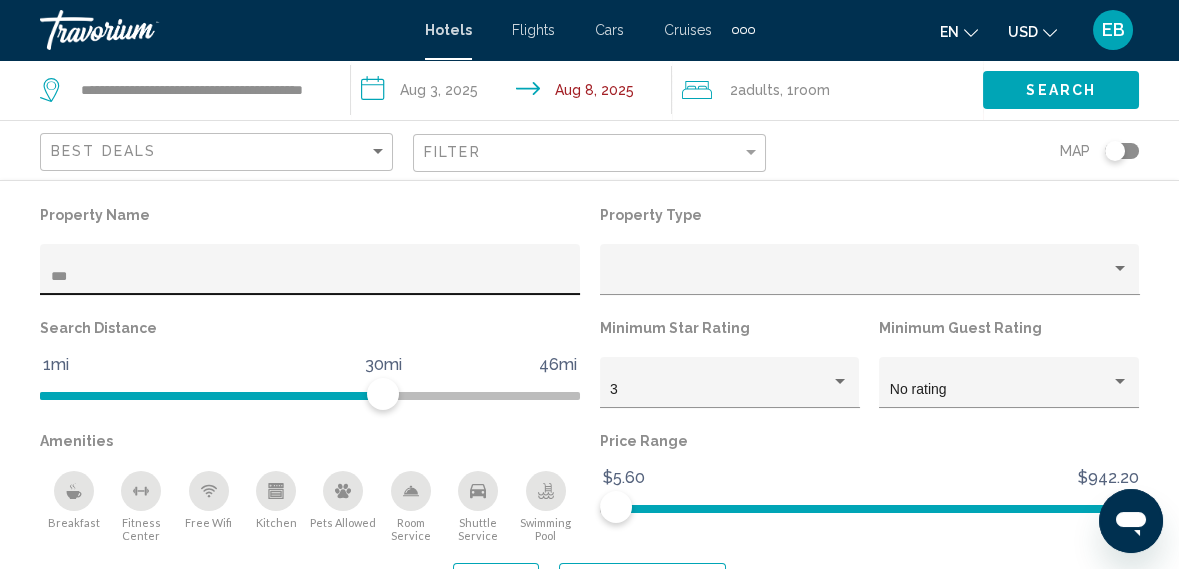 click on "***" at bounding box center (310, 277) 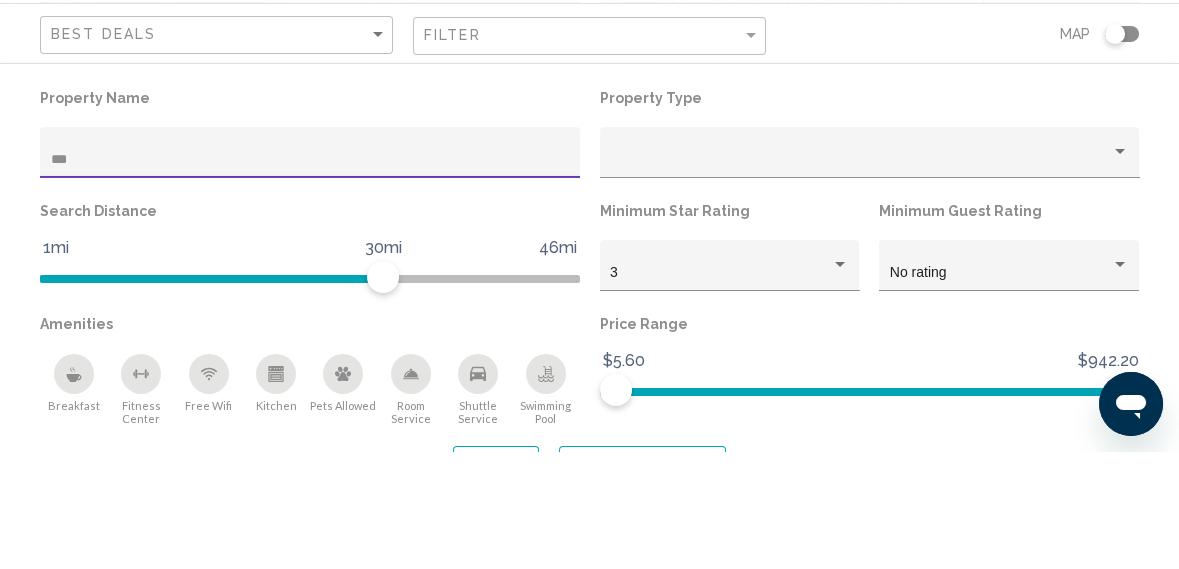 scroll, scrollTop: 1099, scrollLeft: 0, axis: vertical 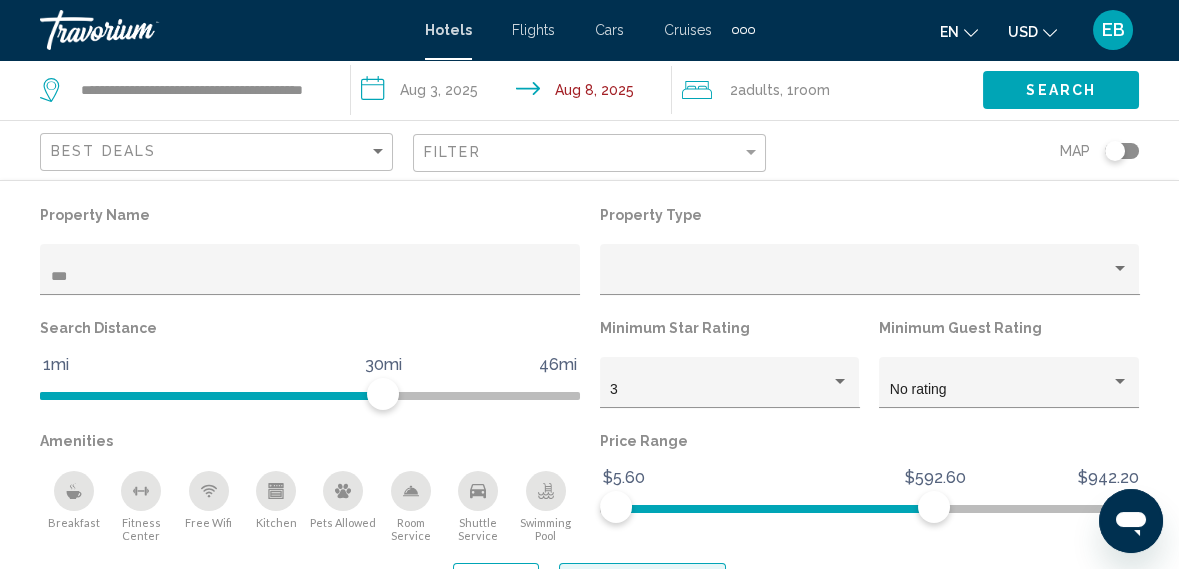 click on "Show Results" 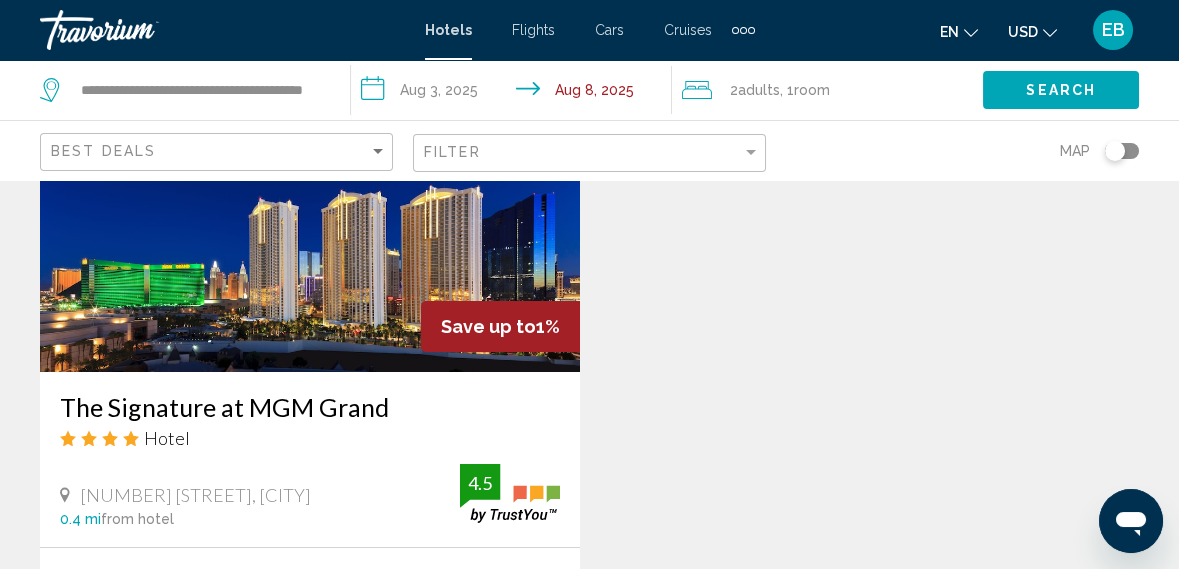 scroll, scrollTop: 913, scrollLeft: 0, axis: vertical 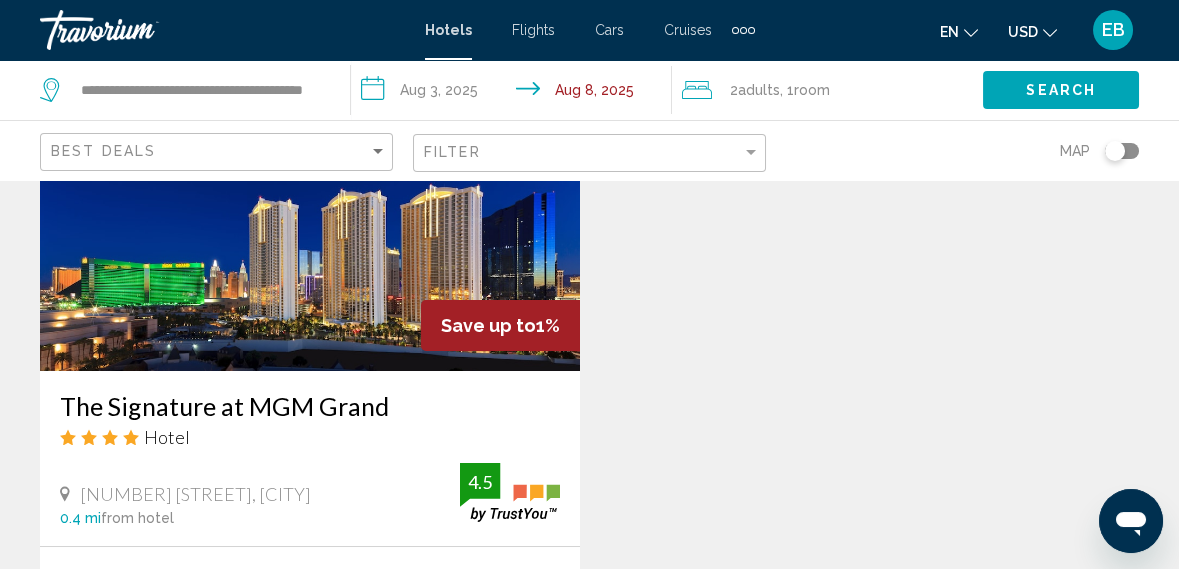 click at bounding box center [310, 211] 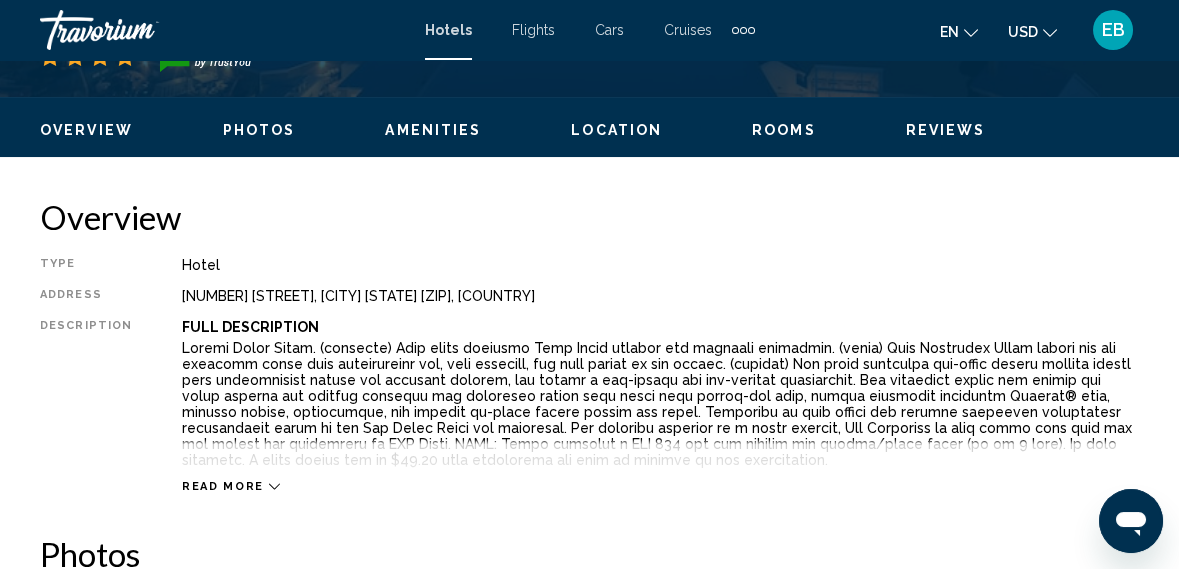 scroll, scrollTop: 250, scrollLeft: 0, axis: vertical 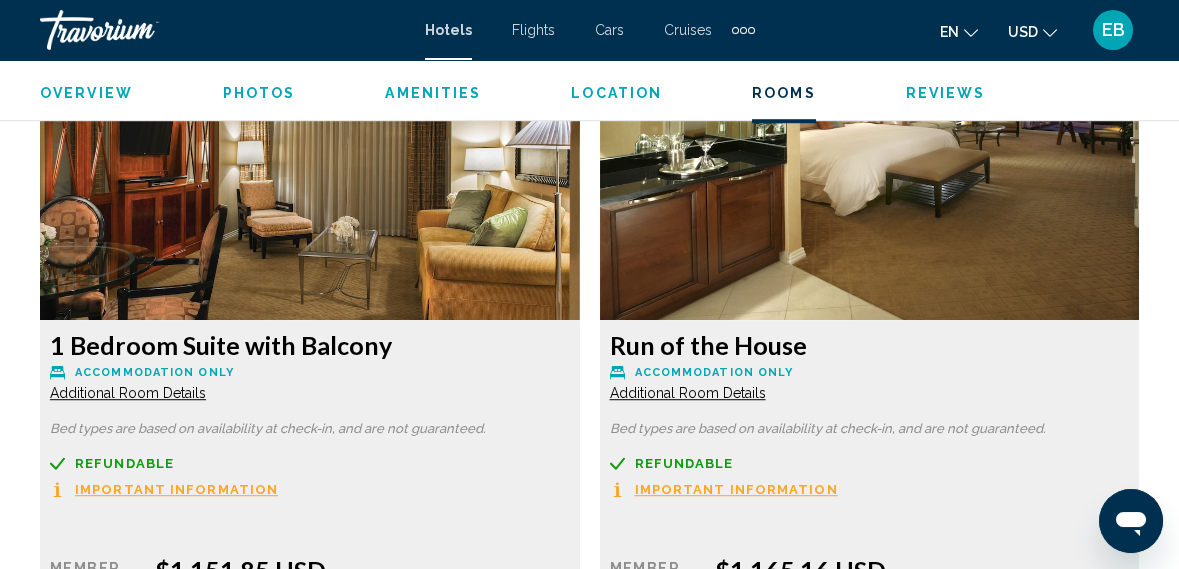 click on "Additional Room Details" at bounding box center [128, -958] 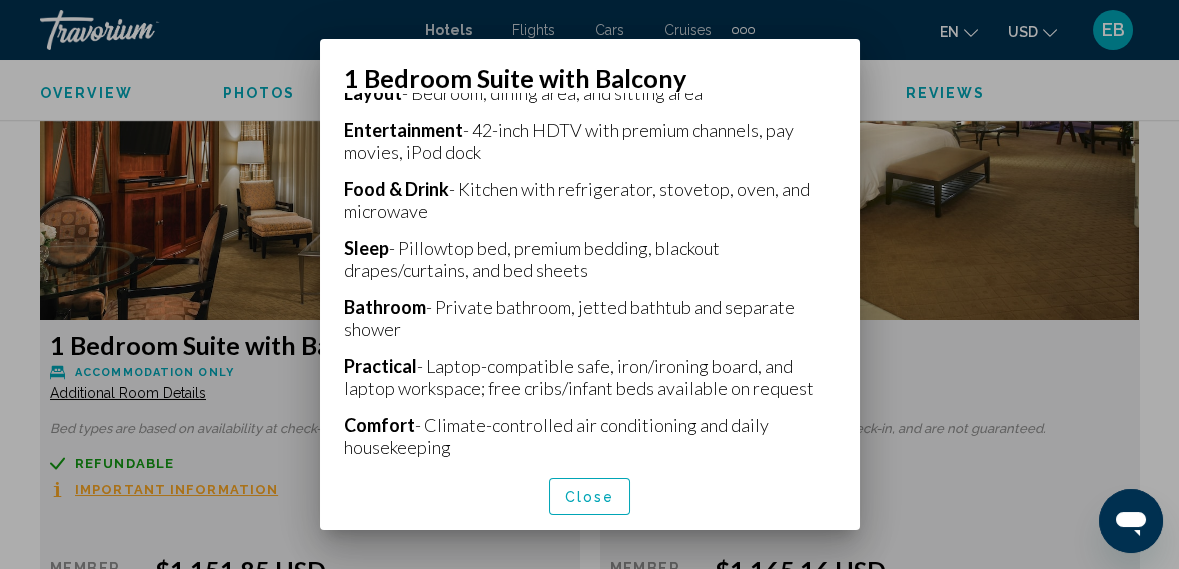 scroll, scrollTop: 499, scrollLeft: 0, axis: vertical 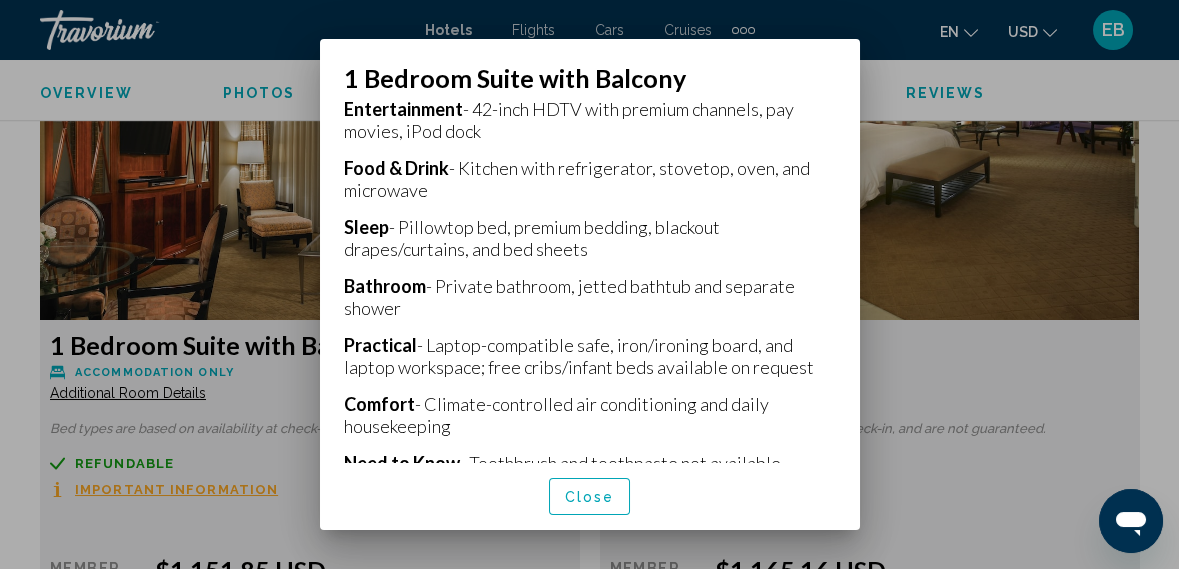 click on "Close" at bounding box center (590, 497) 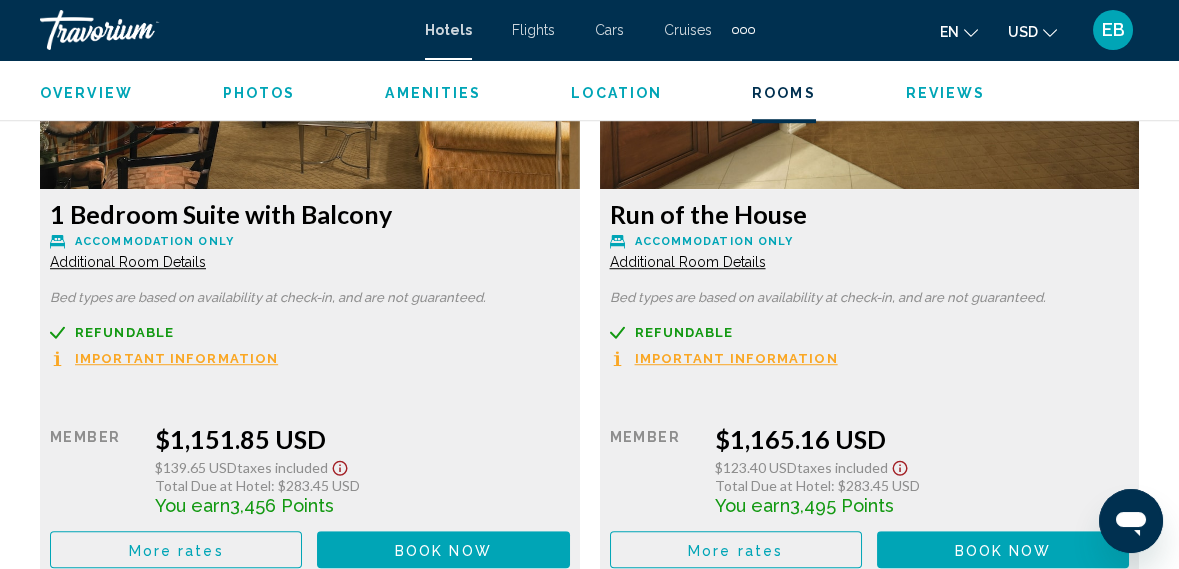 scroll, scrollTop: 4595, scrollLeft: 0, axis: vertical 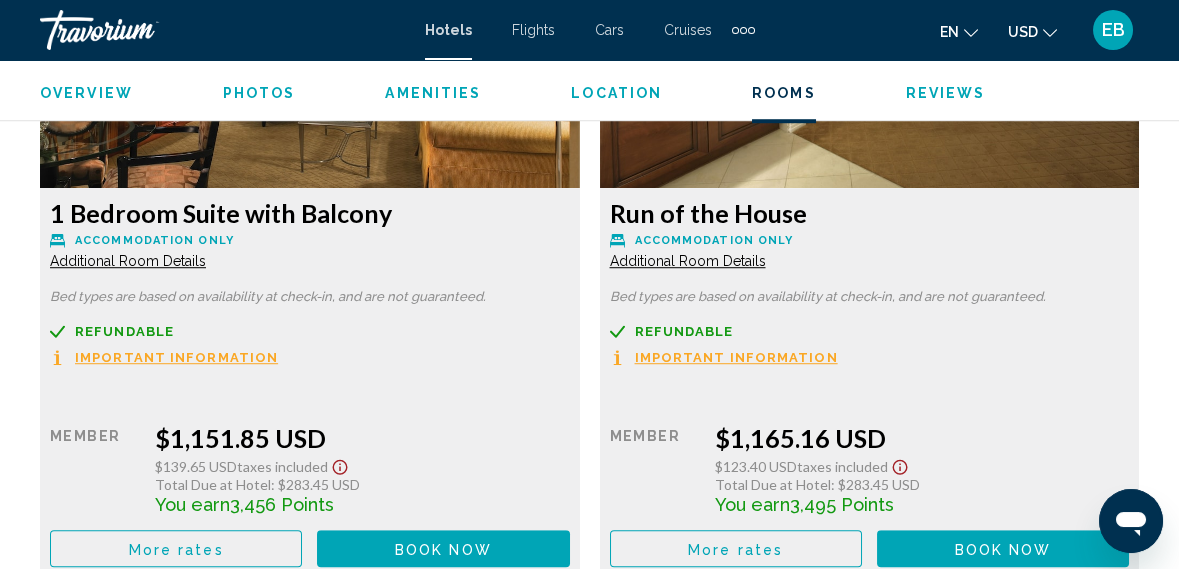 click on "Book now No longer available" at bounding box center (443, -771) 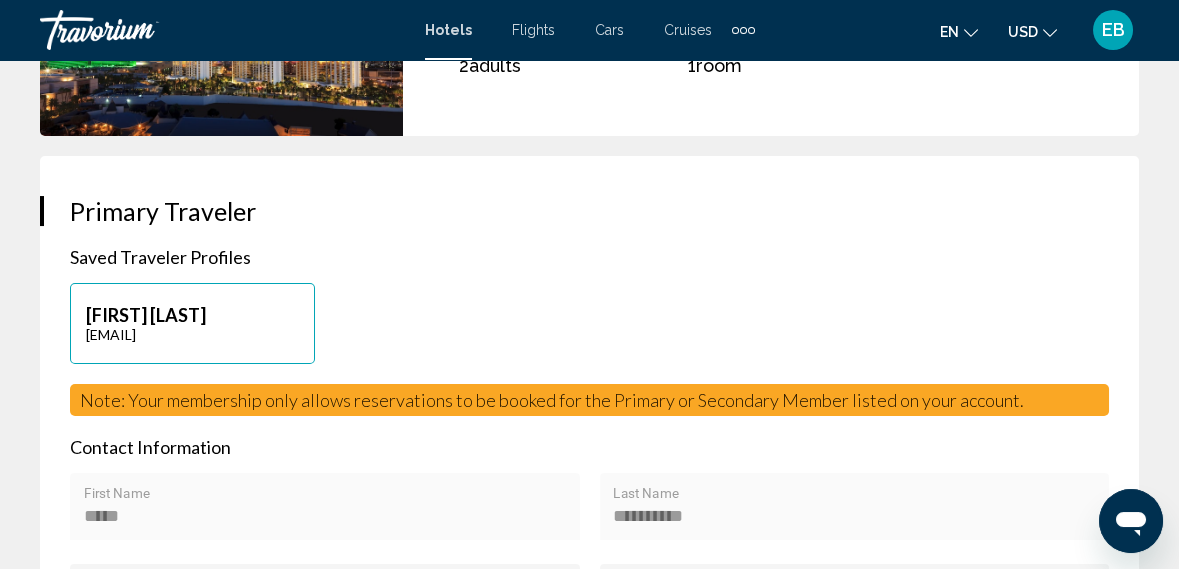 scroll, scrollTop: 914, scrollLeft: 0, axis: vertical 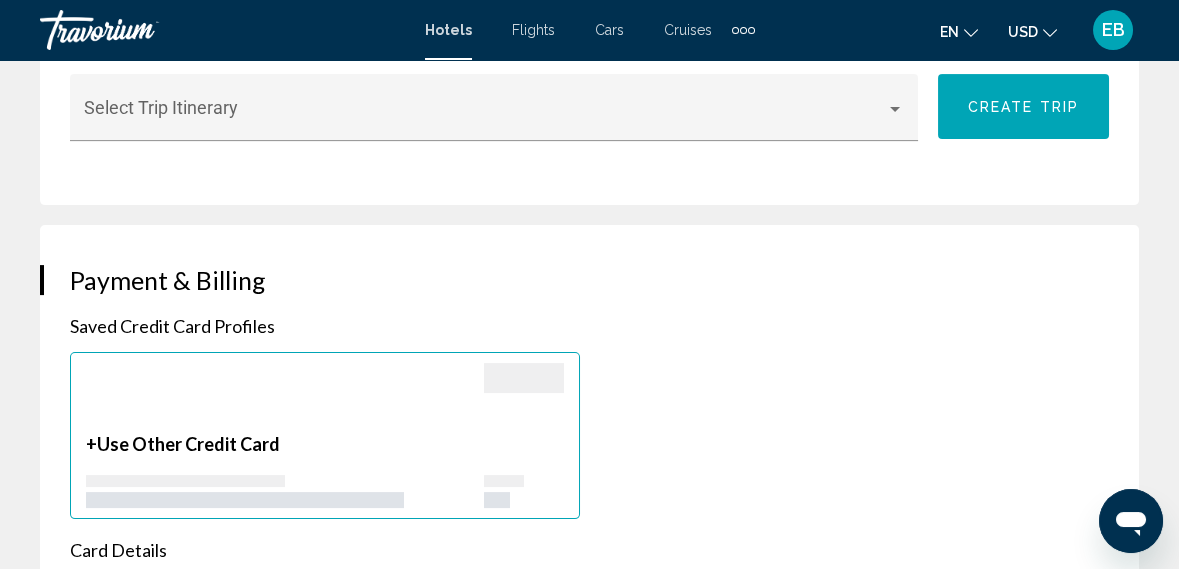 click on "Cars" at bounding box center (609, 30) 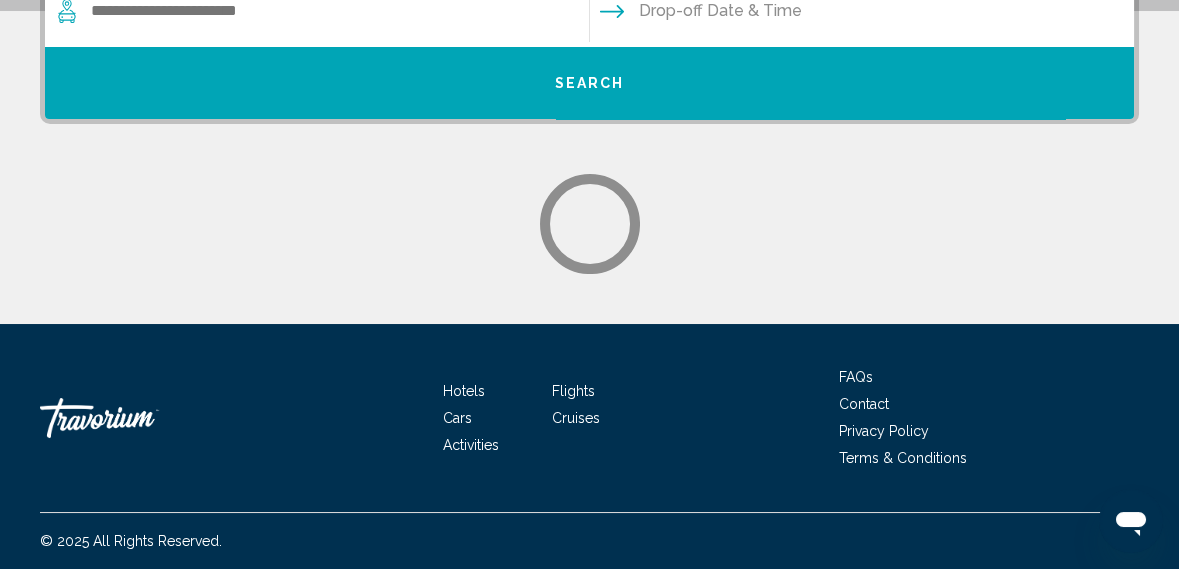scroll, scrollTop: 0, scrollLeft: 0, axis: both 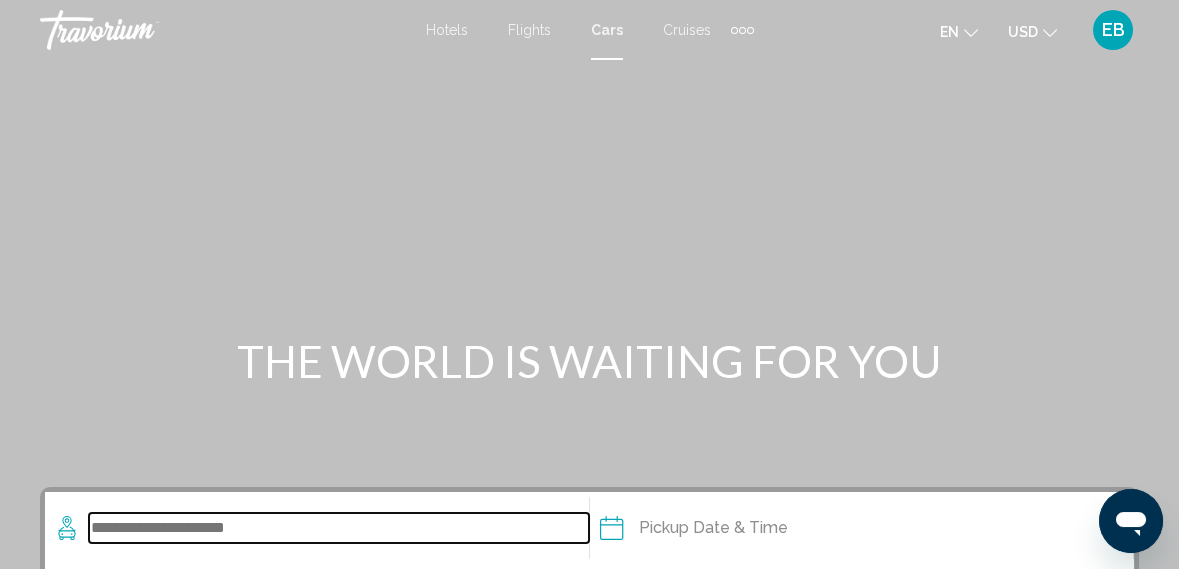 click at bounding box center [339, 528] 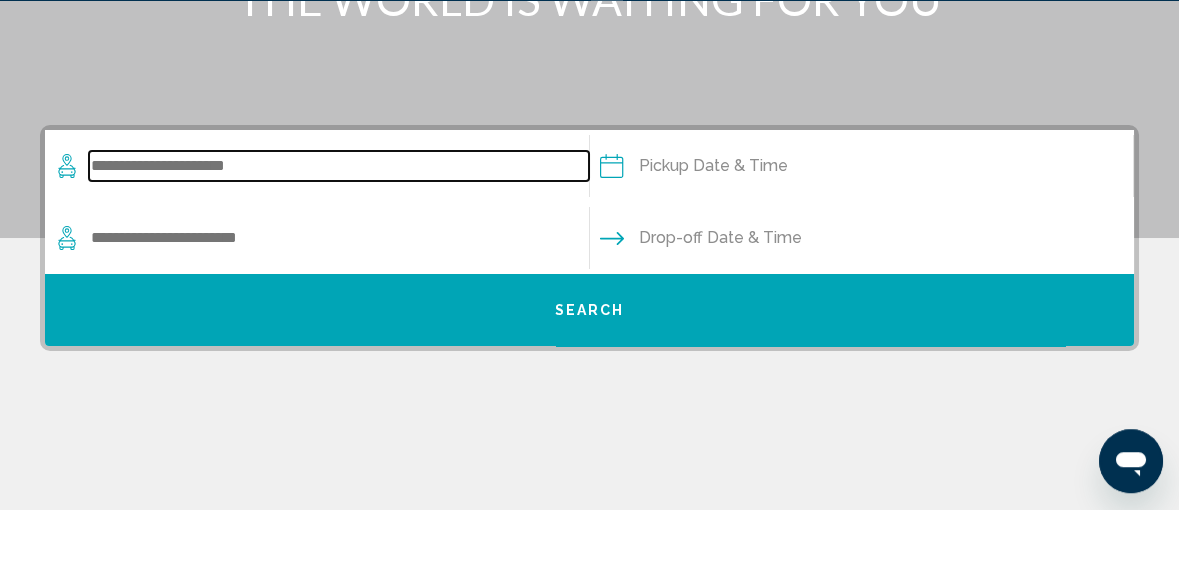 scroll, scrollTop: 421, scrollLeft: 0, axis: vertical 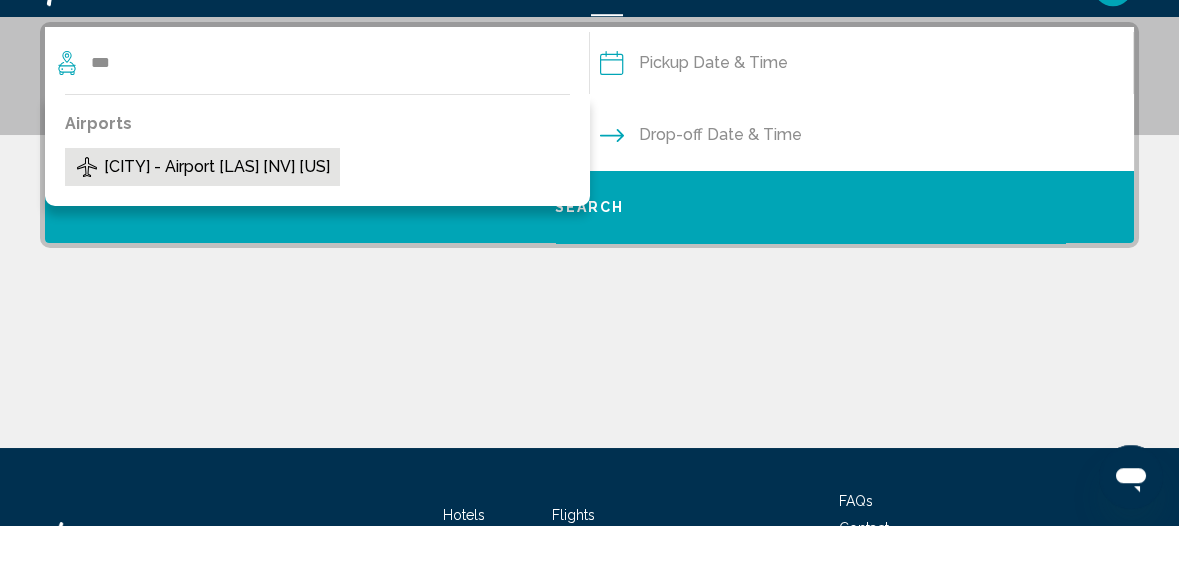 click on "Las Vegas - Airport [LAS] [NV] [US]" at bounding box center (217, 211) 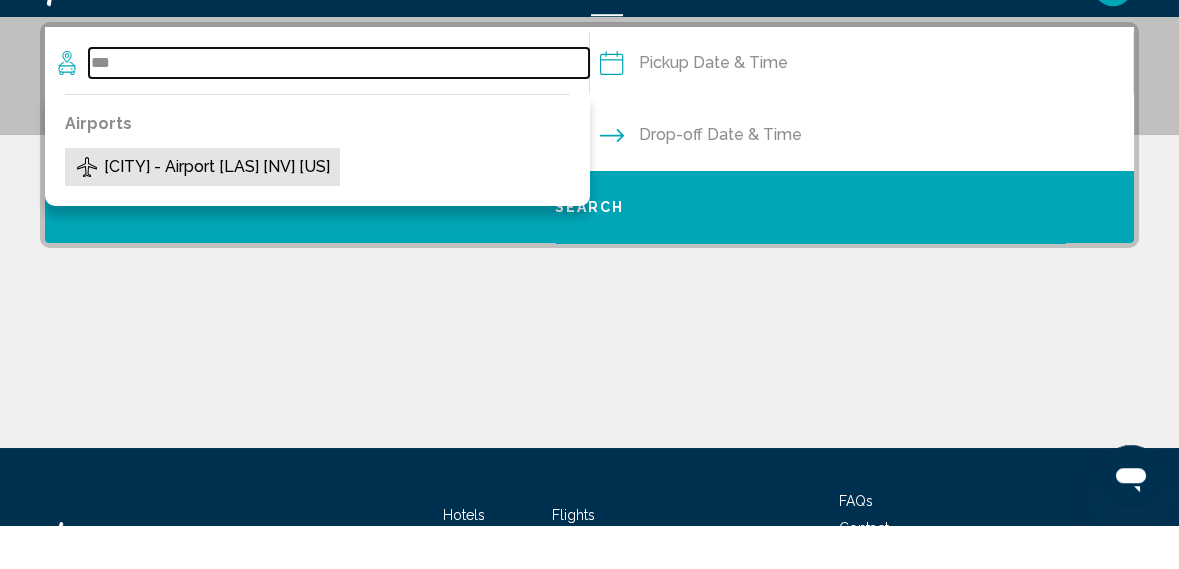type on "**********" 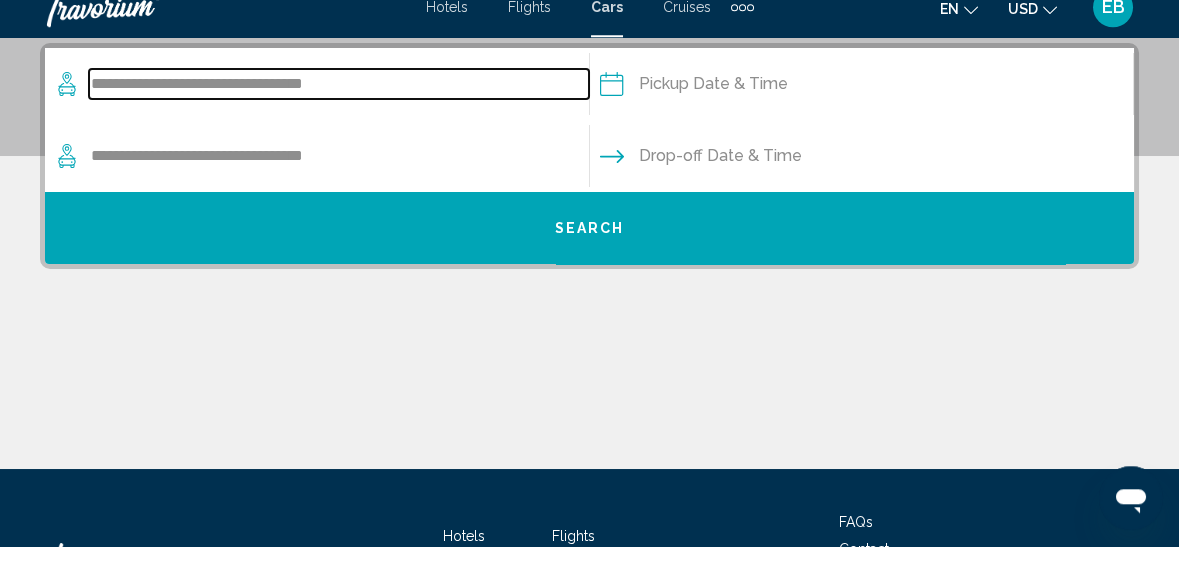scroll, scrollTop: 421, scrollLeft: 0, axis: vertical 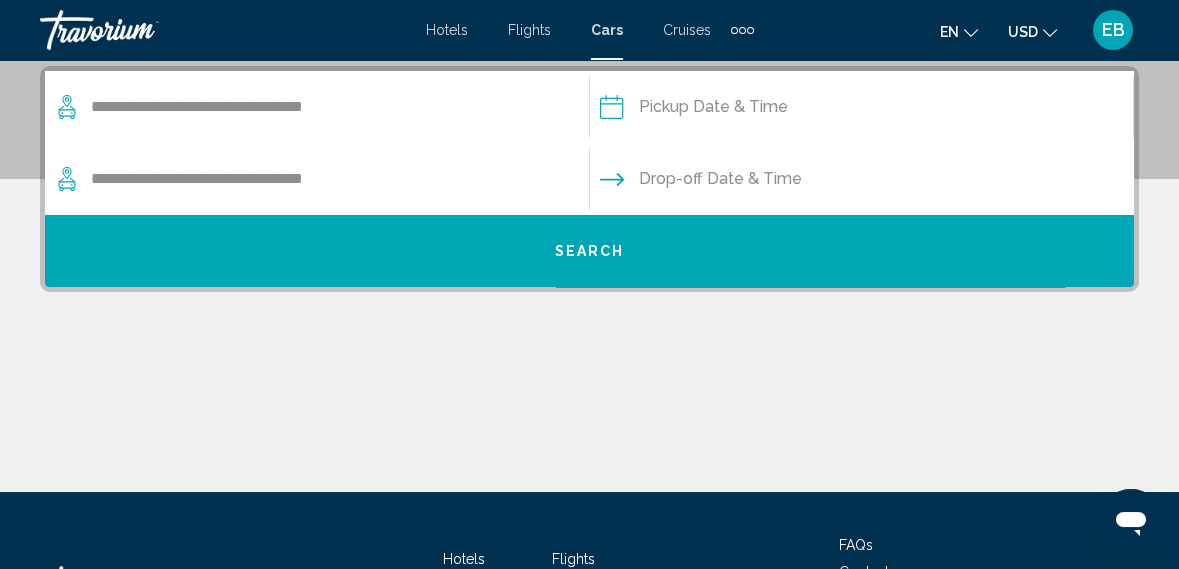 click at bounding box center [861, 110] 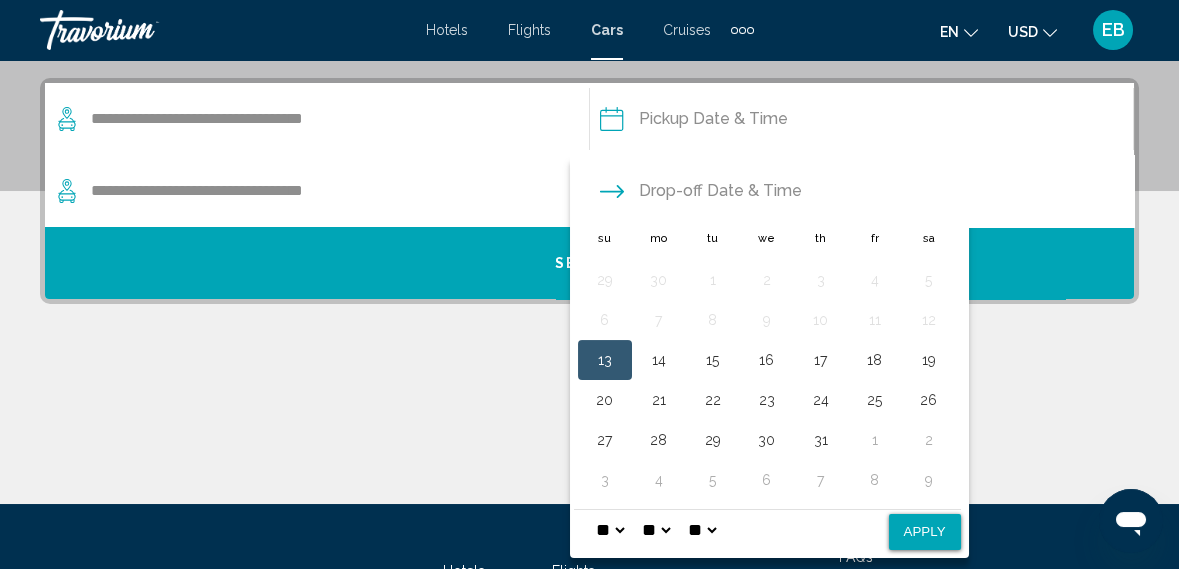 scroll, scrollTop: 411, scrollLeft: 0, axis: vertical 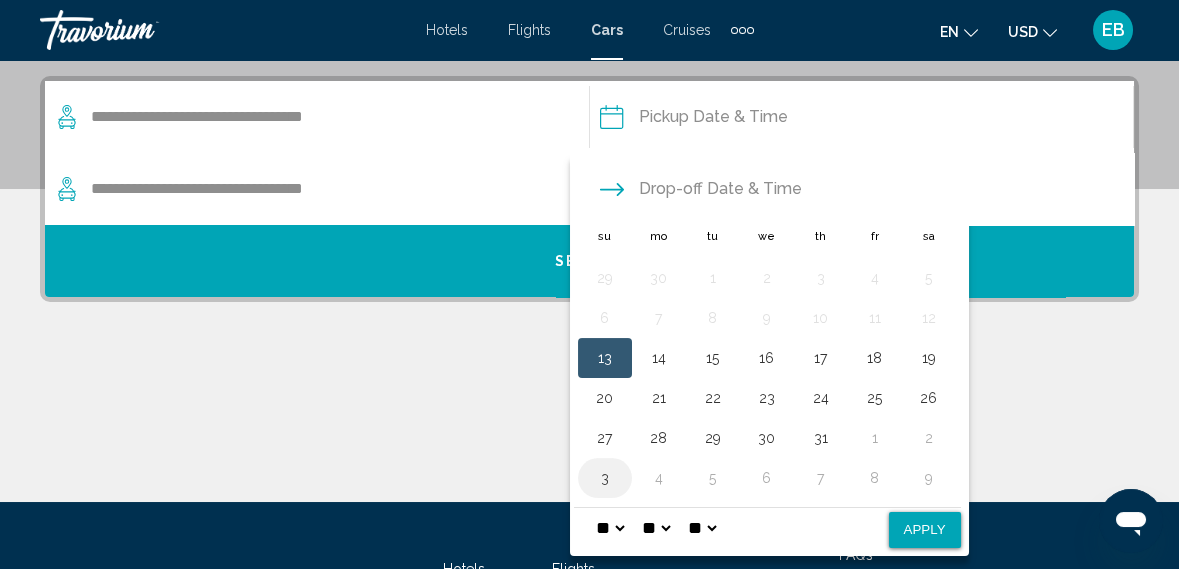 click on "3" at bounding box center (605, 478) 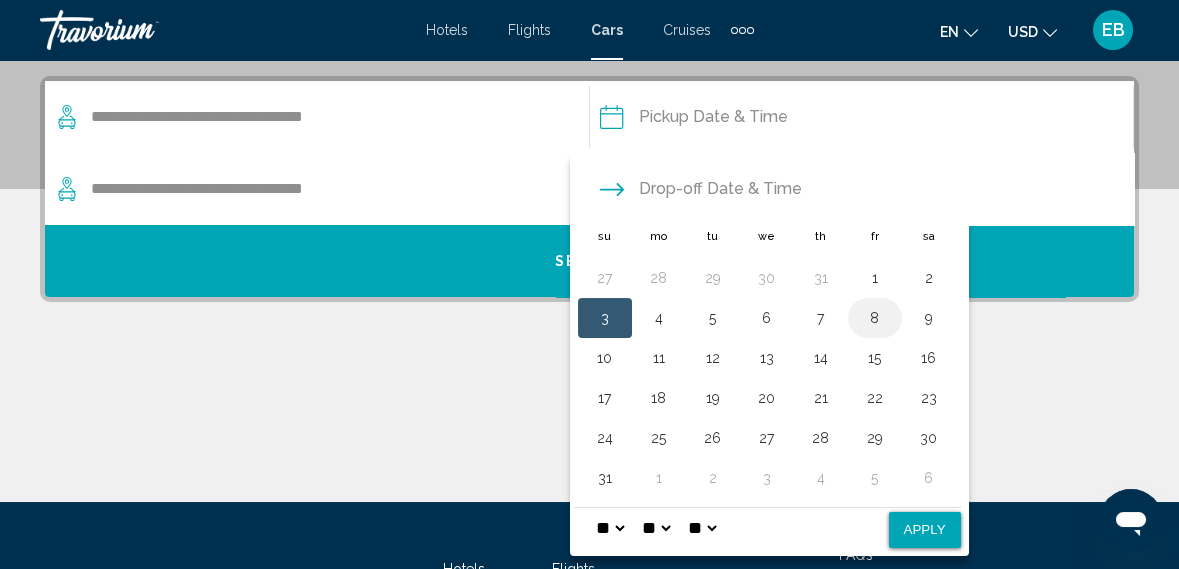 click on "8" at bounding box center [875, 318] 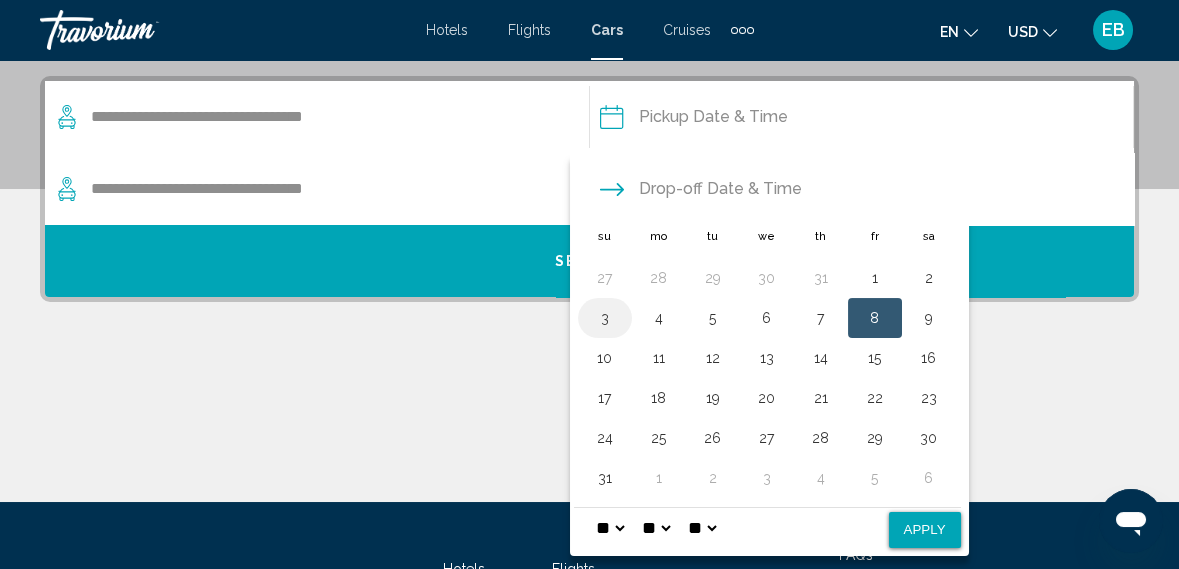click on "3" at bounding box center [605, 318] 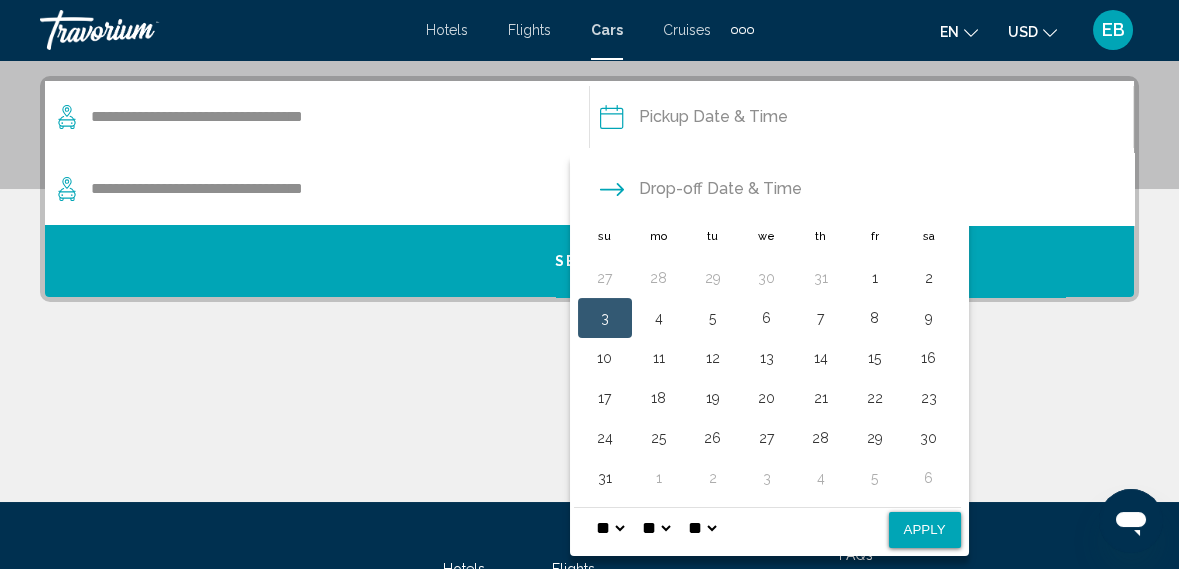 click on "* * * * * * * * * ** ** **" at bounding box center (610, 528) 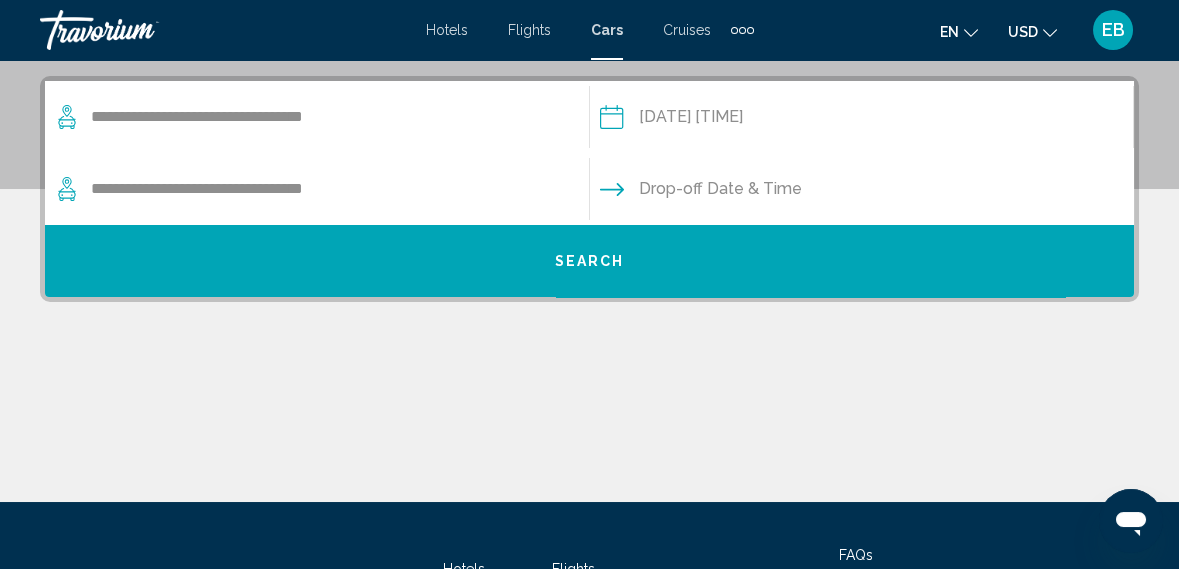 click at bounding box center (861, 192) 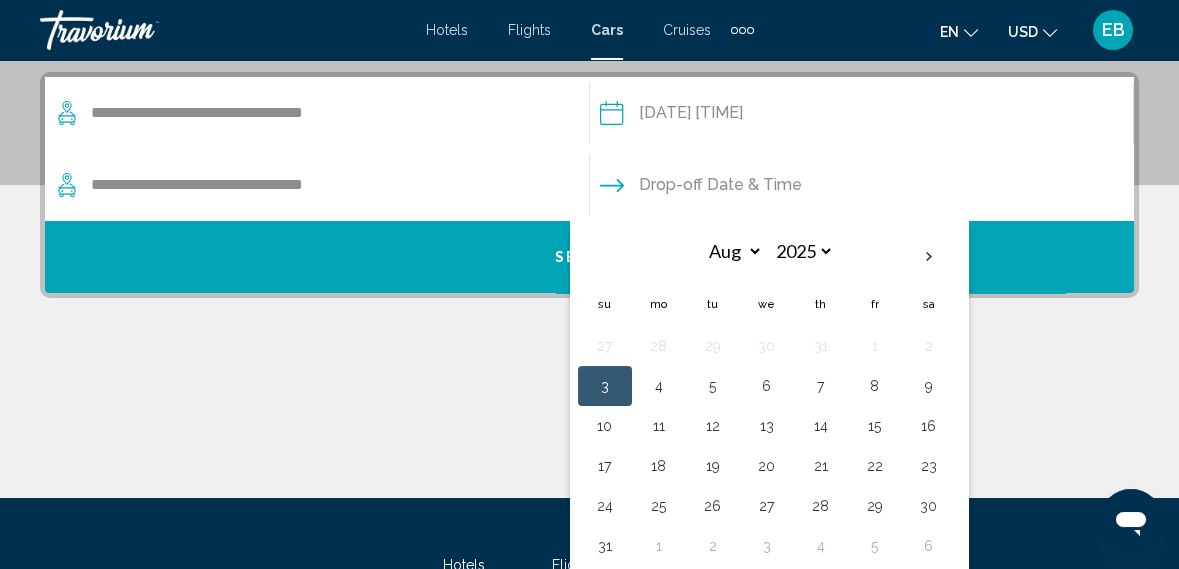 scroll, scrollTop: 421, scrollLeft: 0, axis: vertical 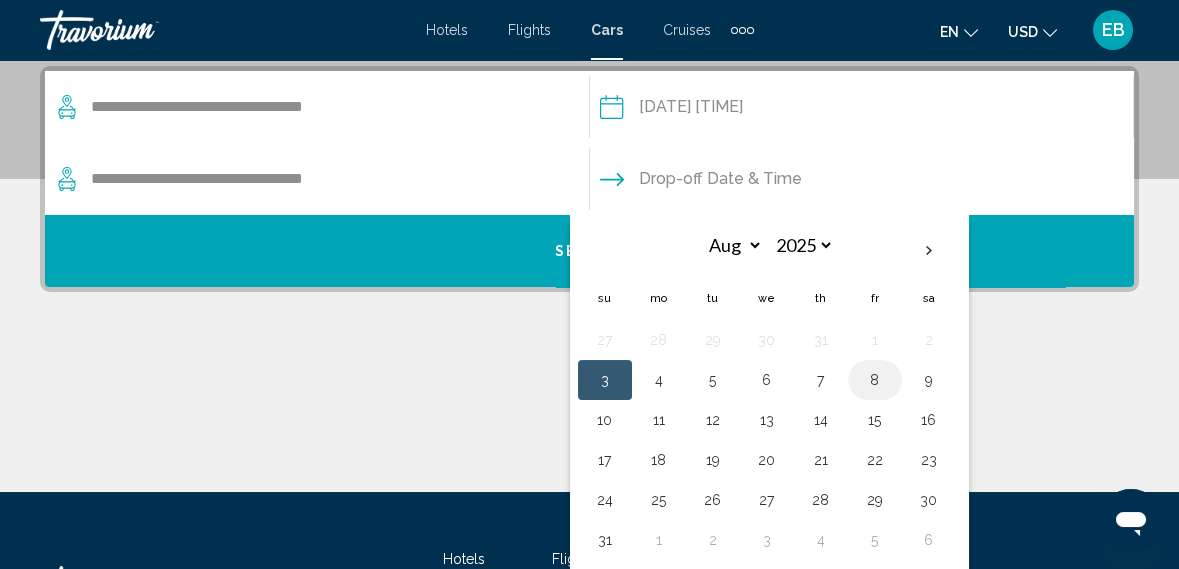 click on "8" at bounding box center (875, 380) 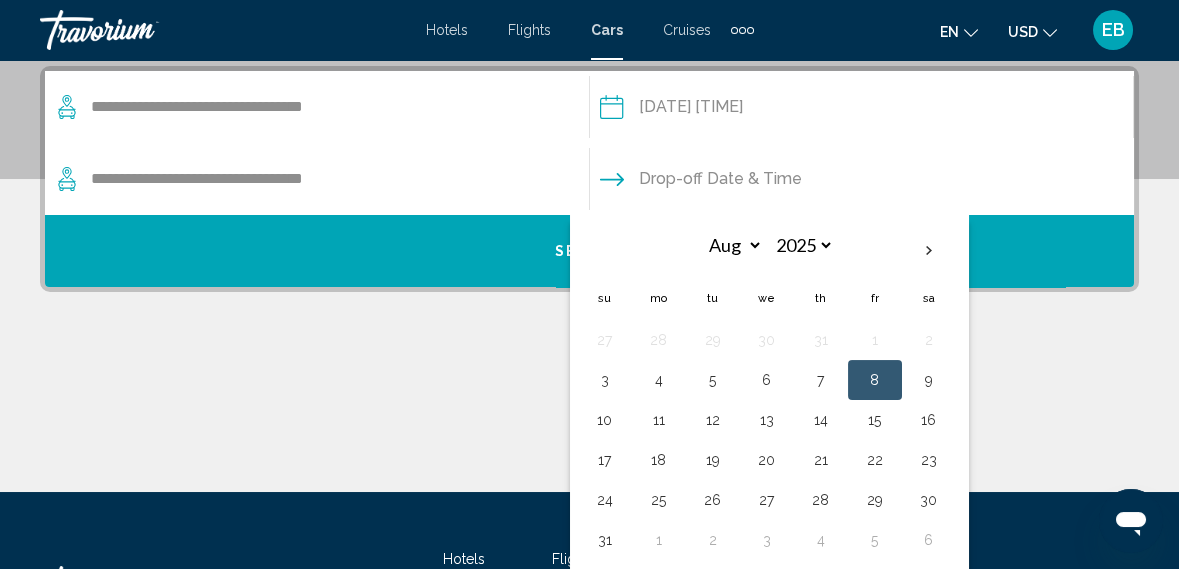 click on "** **" at bounding box center [702, 590] 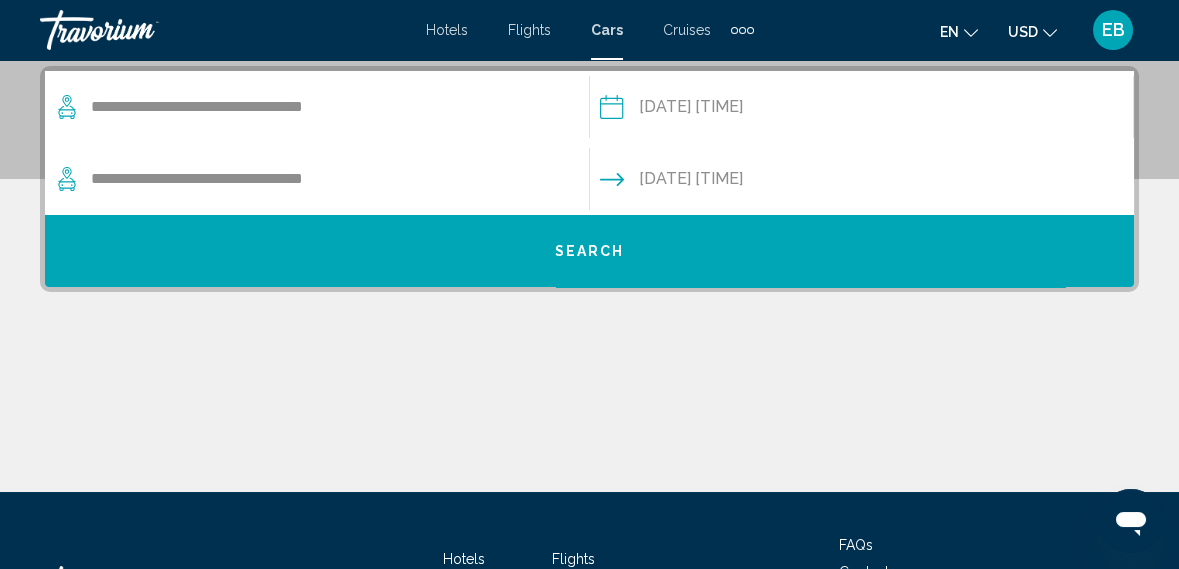 click on "Search" at bounding box center [589, 251] 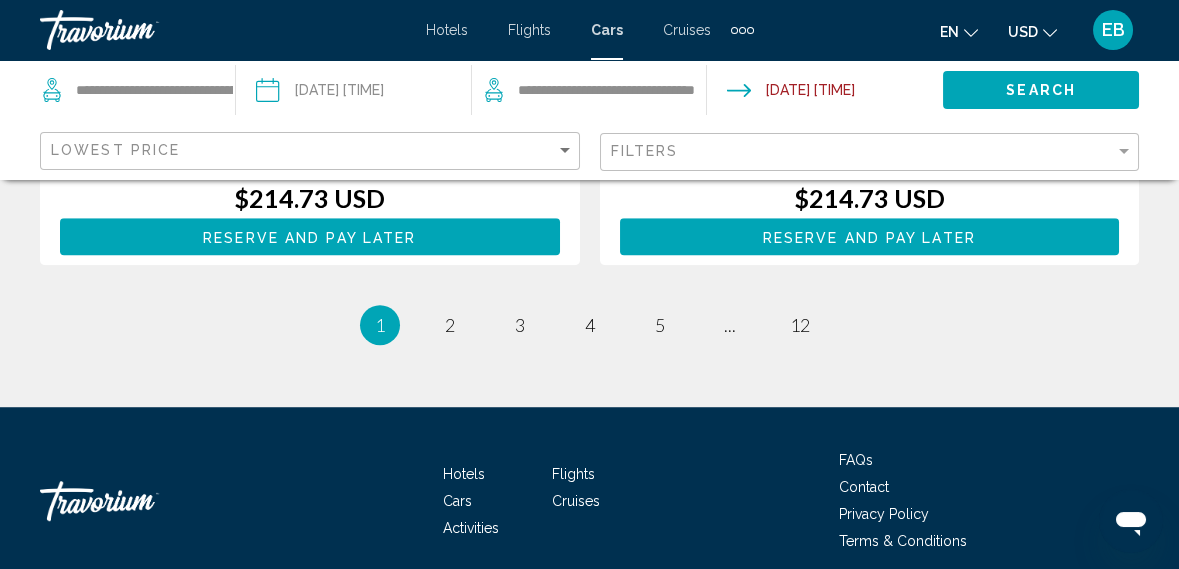scroll, scrollTop: 4862, scrollLeft: 0, axis: vertical 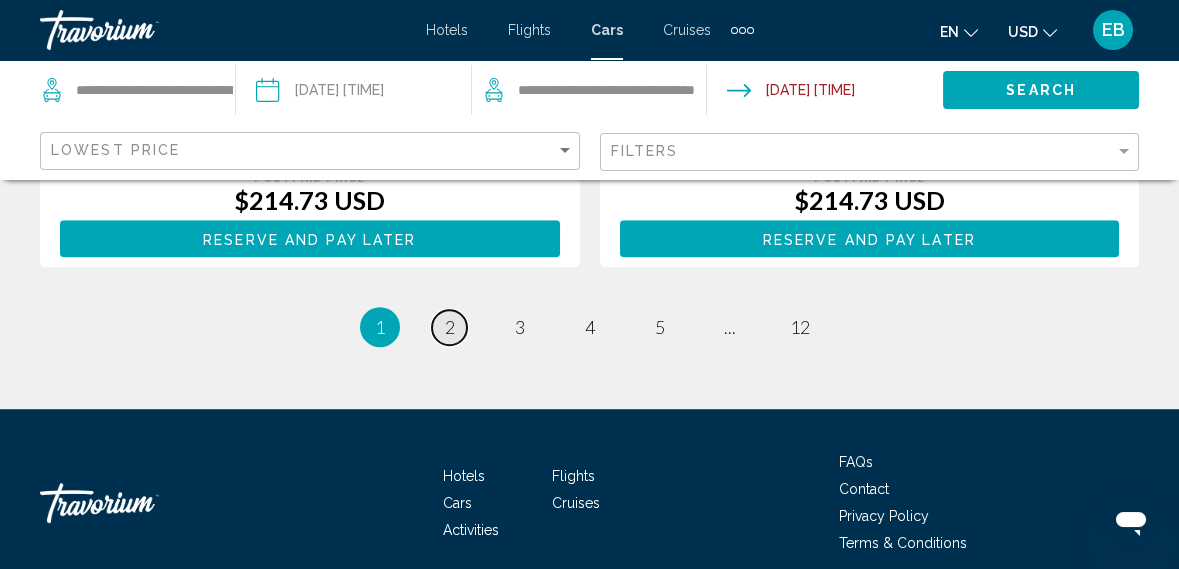 click on "page  2" at bounding box center [449, 327] 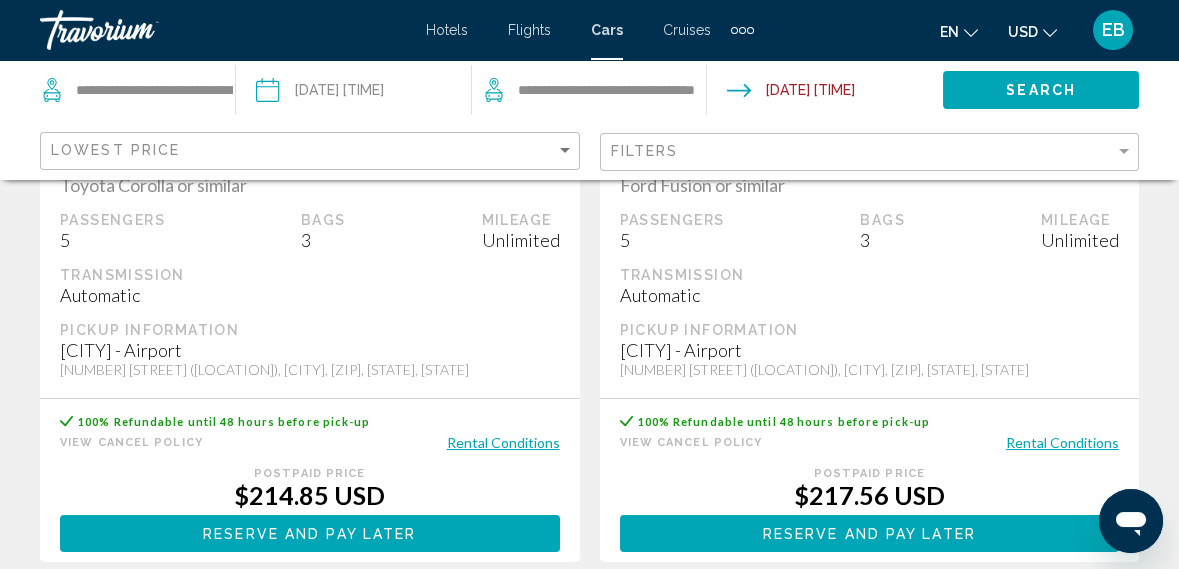 scroll, scrollTop: 451, scrollLeft: 0, axis: vertical 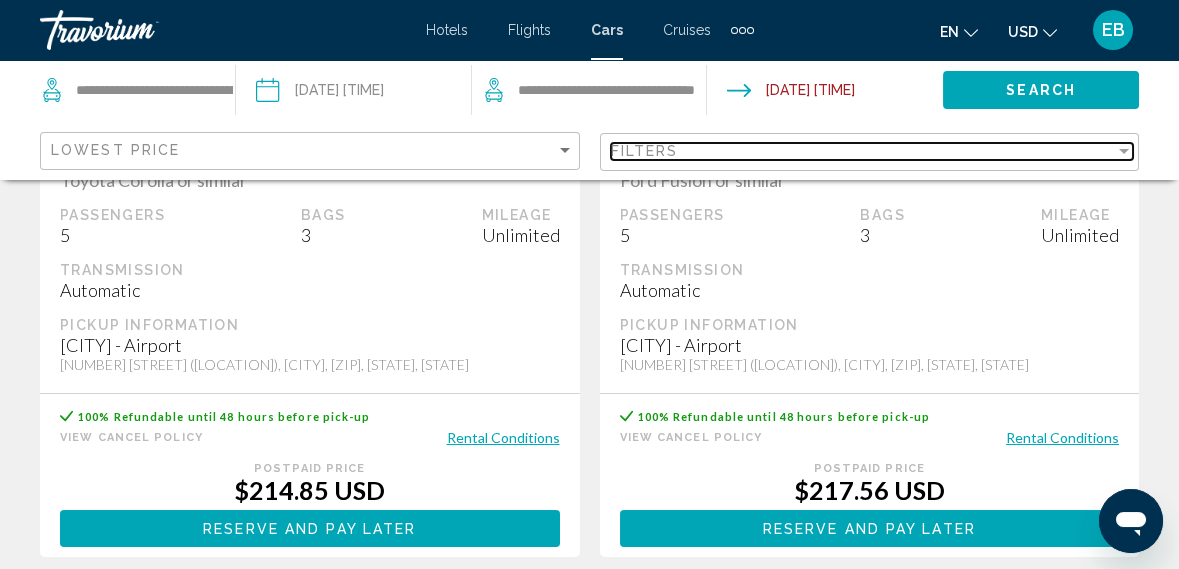 click on "Filters" at bounding box center (645, 151) 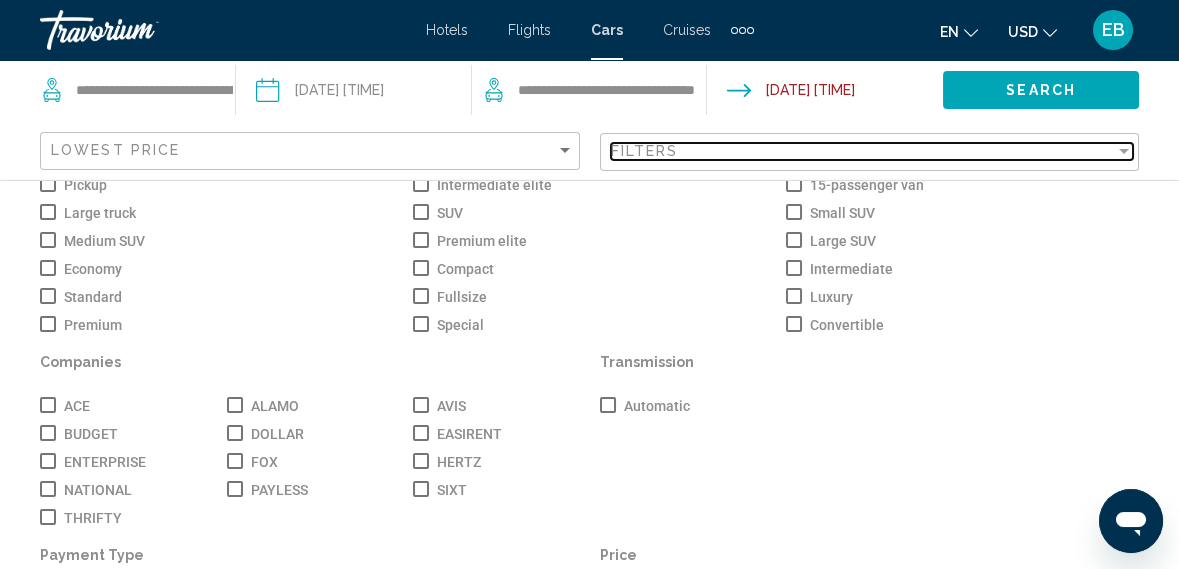 scroll, scrollTop: 242, scrollLeft: 0, axis: vertical 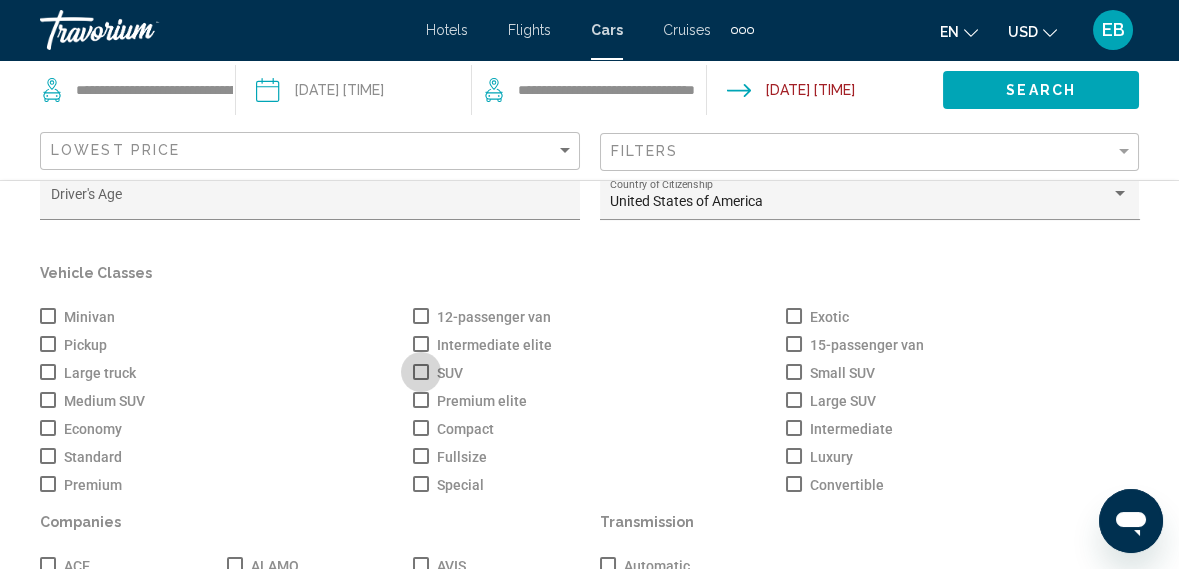 click at bounding box center (421, 372) 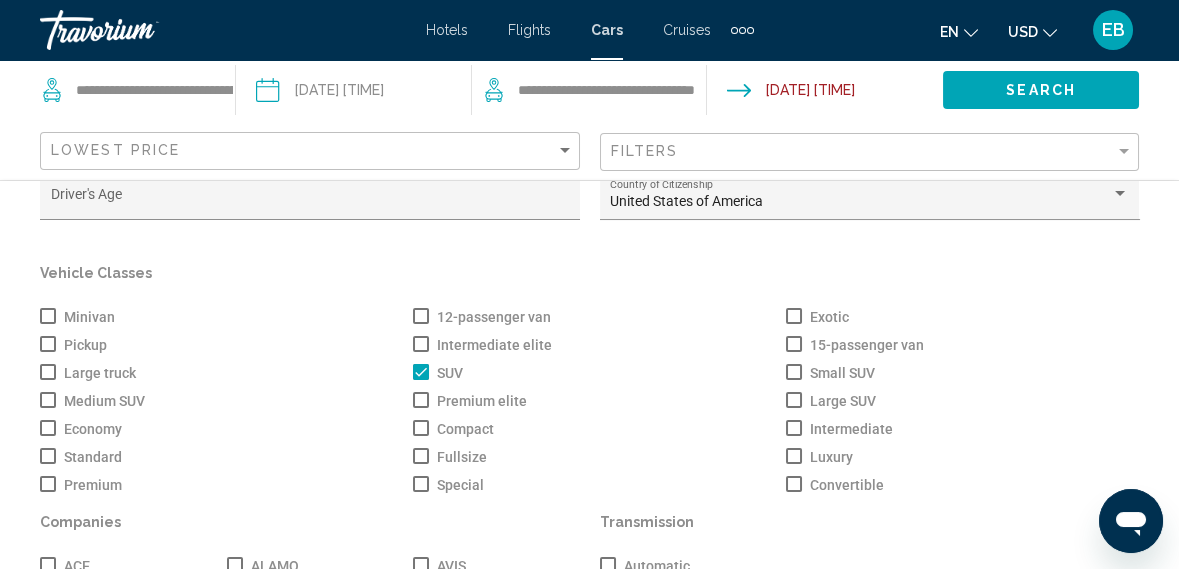 click at bounding box center (48, 400) 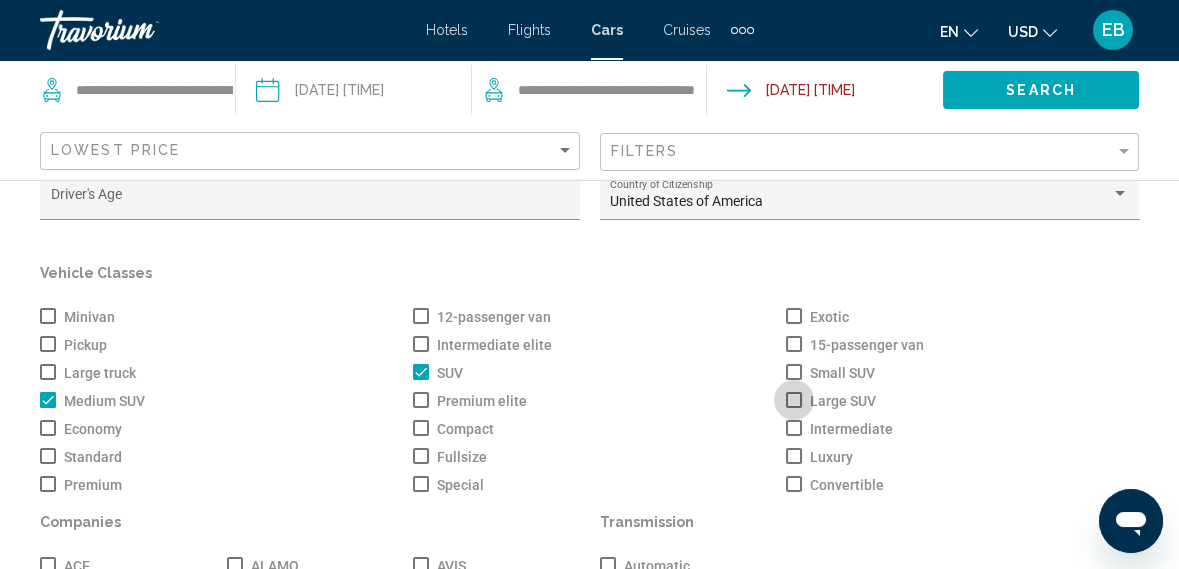 click at bounding box center (794, 400) 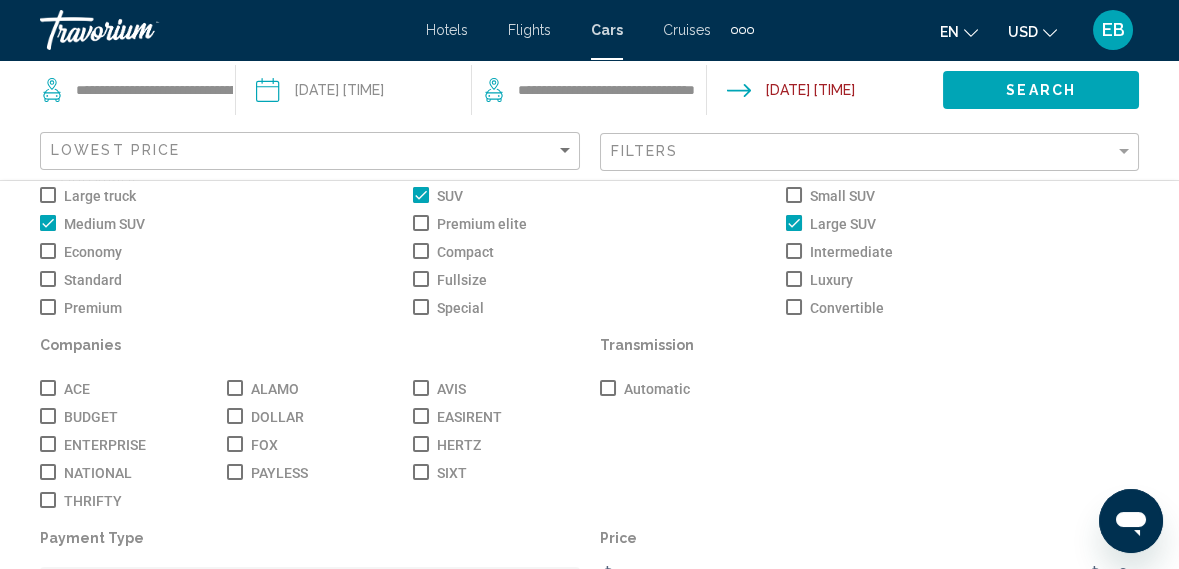 scroll, scrollTop: 242, scrollLeft: 0, axis: vertical 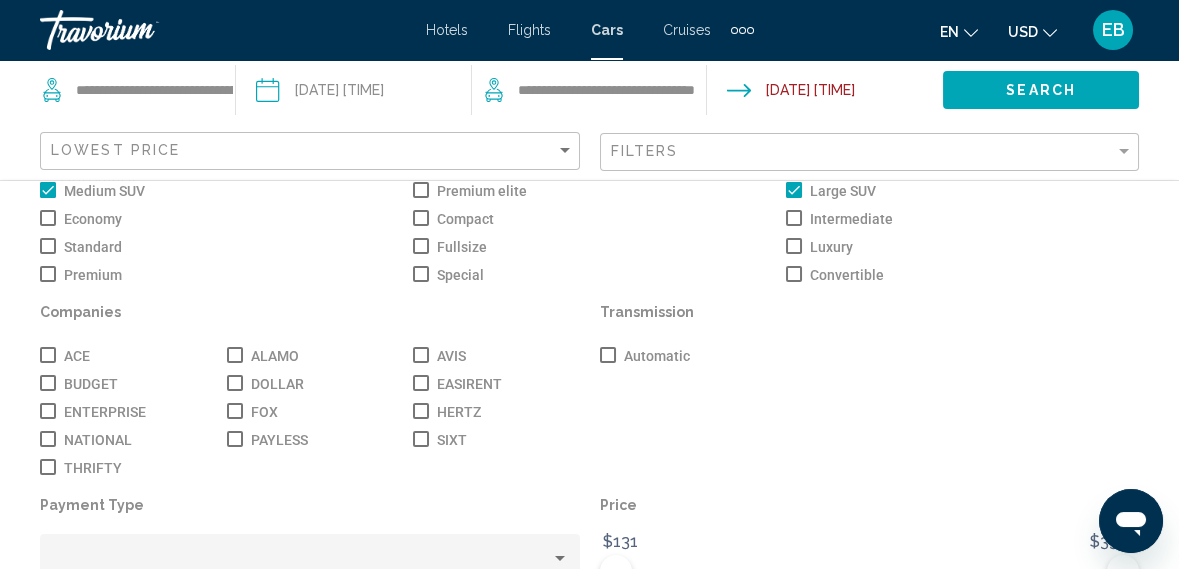 click on "Show Results" 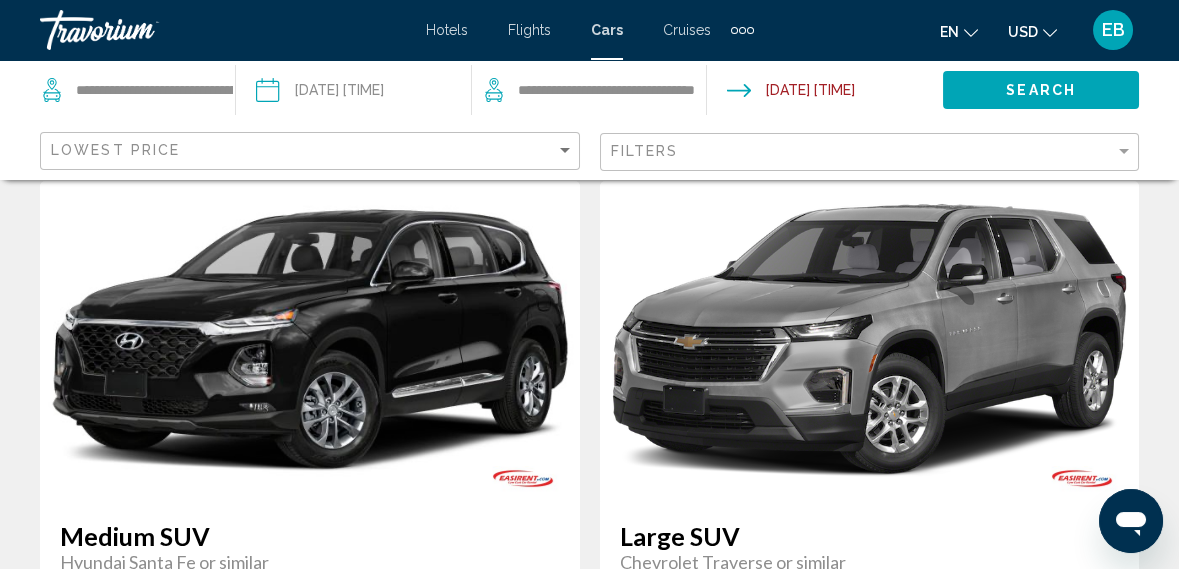 scroll, scrollTop: 0, scrollLeft: 0, axis: both 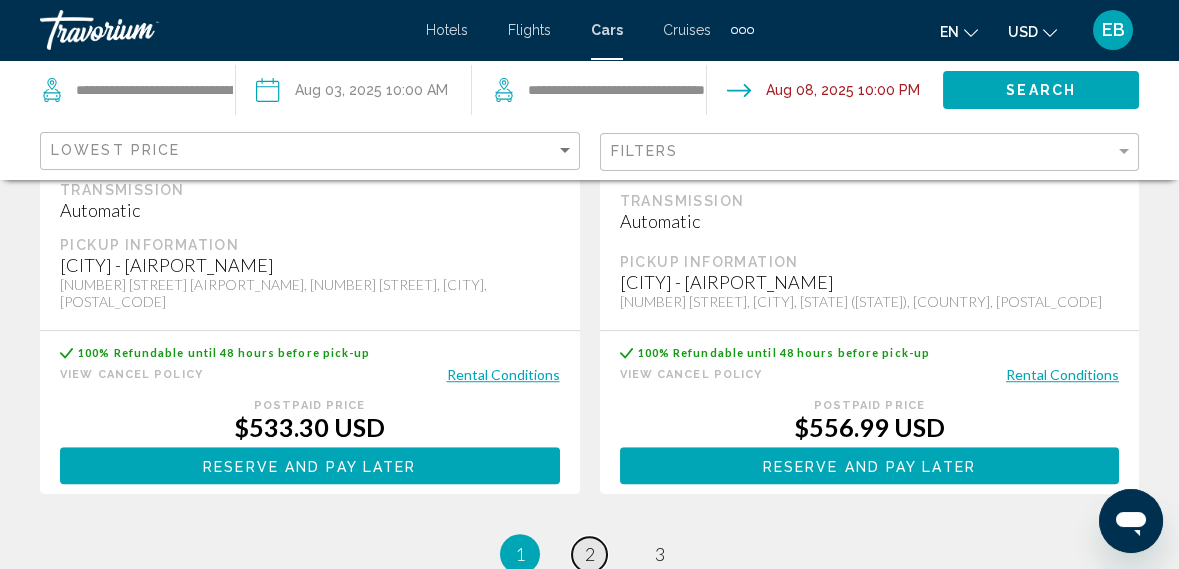 click on "page  2" at bounding box center [589, 554] 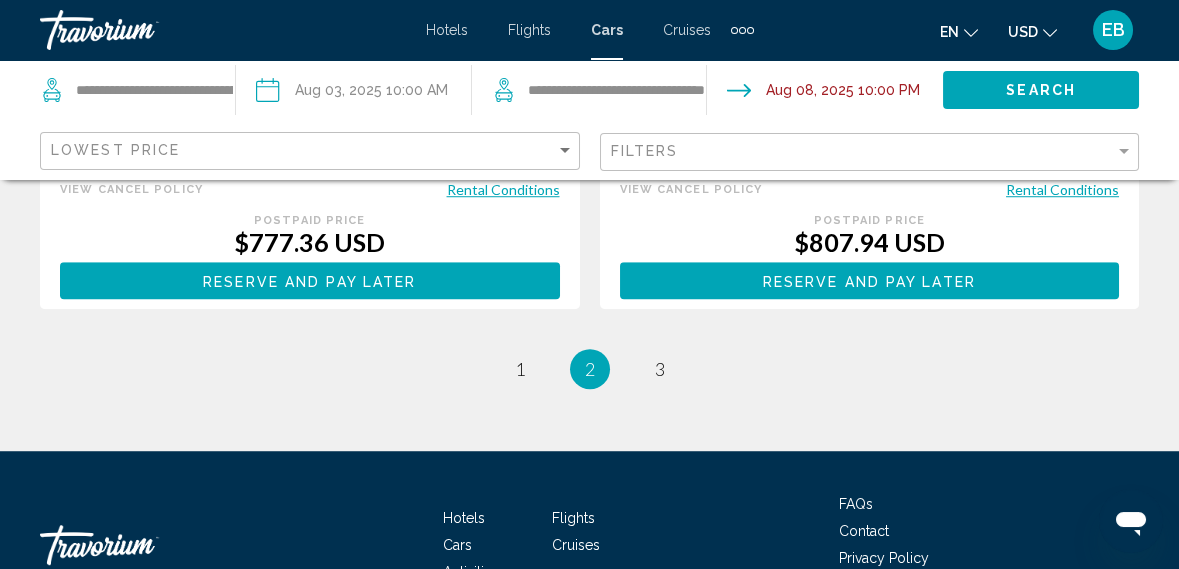 scroll, scrollTop: 4804, scrollLeft: 0, axis: vertical 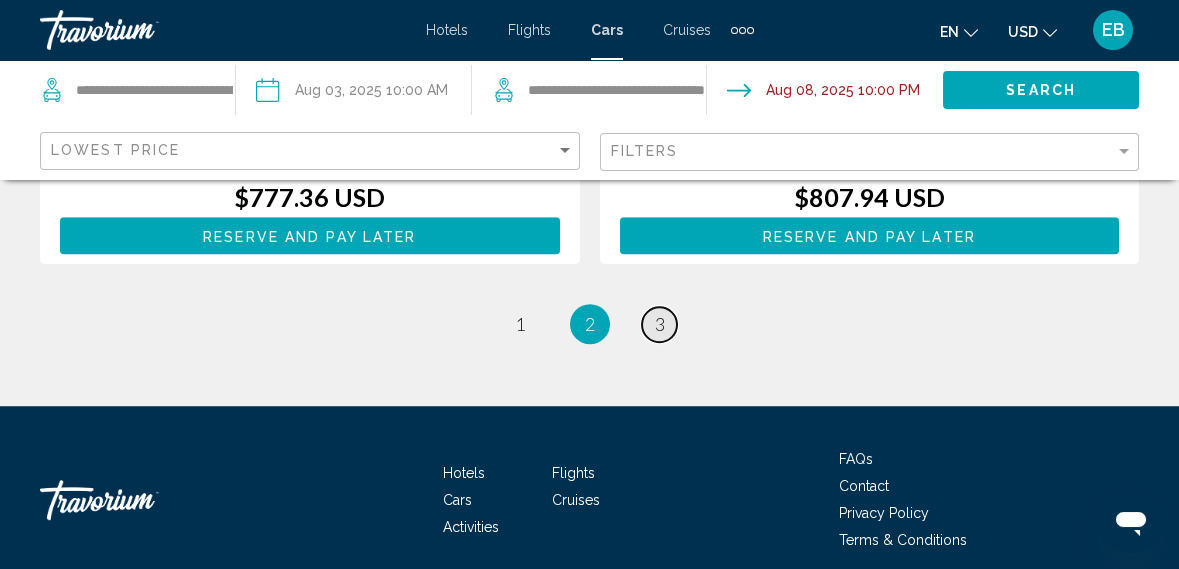 click on "page  3" at bounding box center (659, 324) 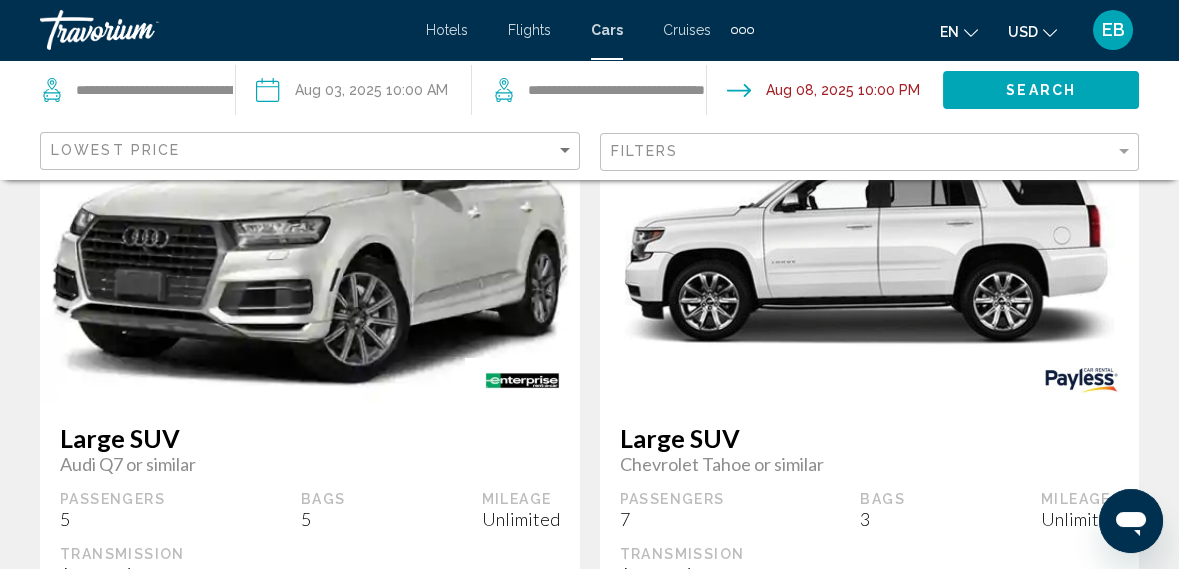 scroll, scrollTop: 0, scrollLeft: 0, axis: both 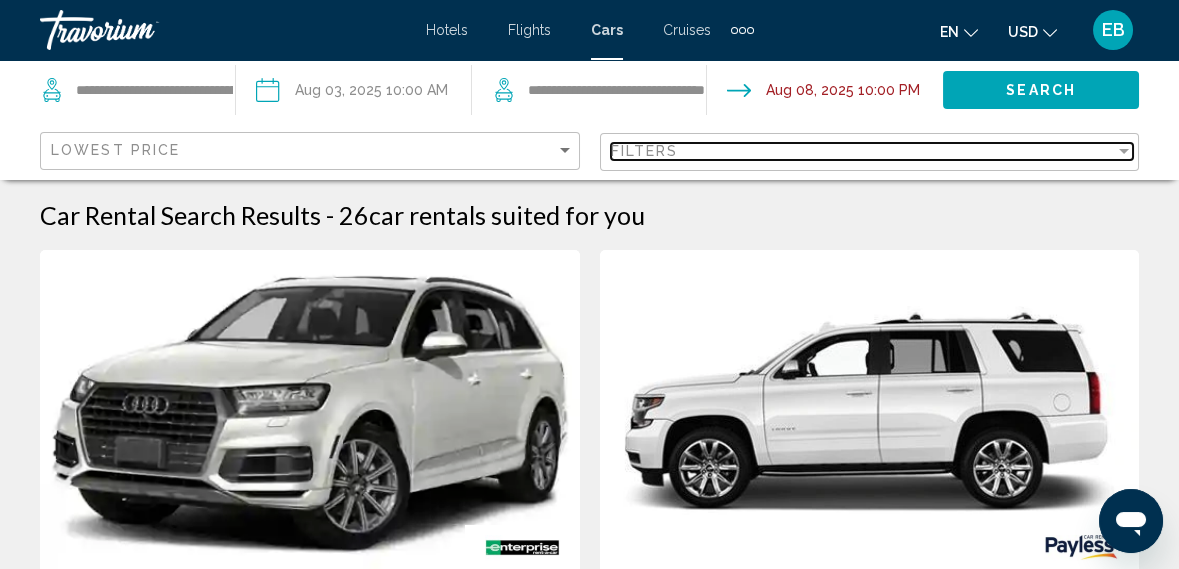click on "Filters" at bounding box center [863, 151] 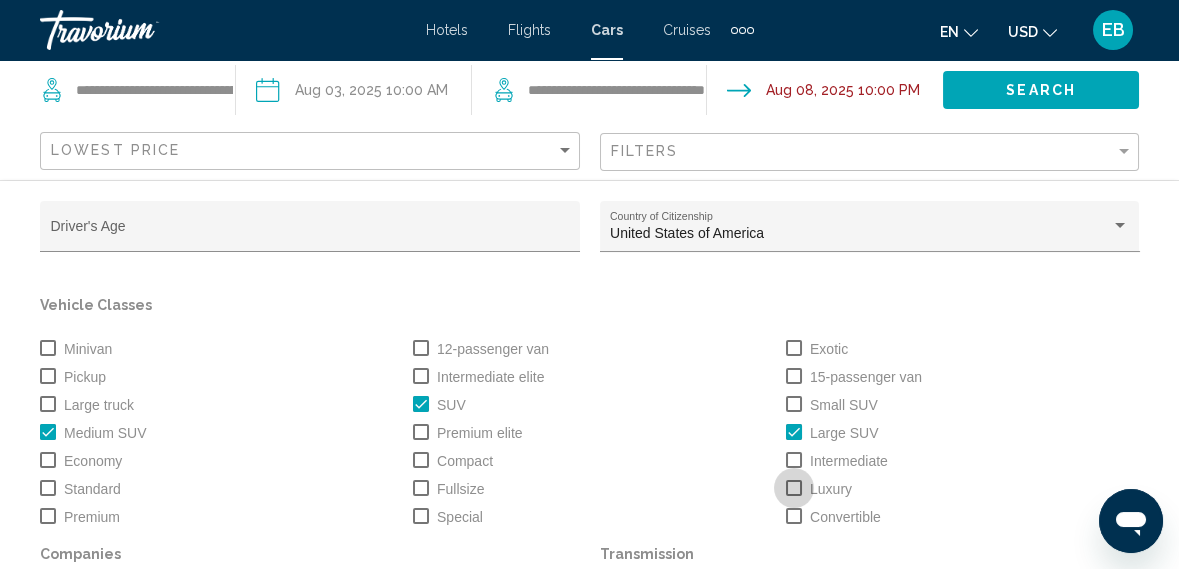 click at bounding box center [794, 488] 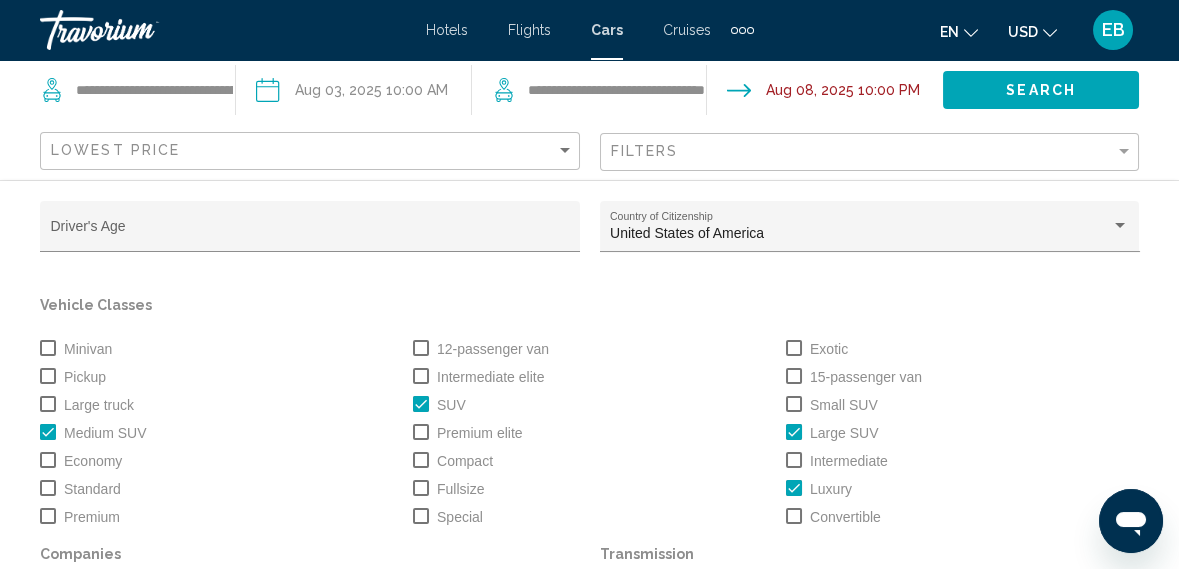 click at bounding box center [794, 404] 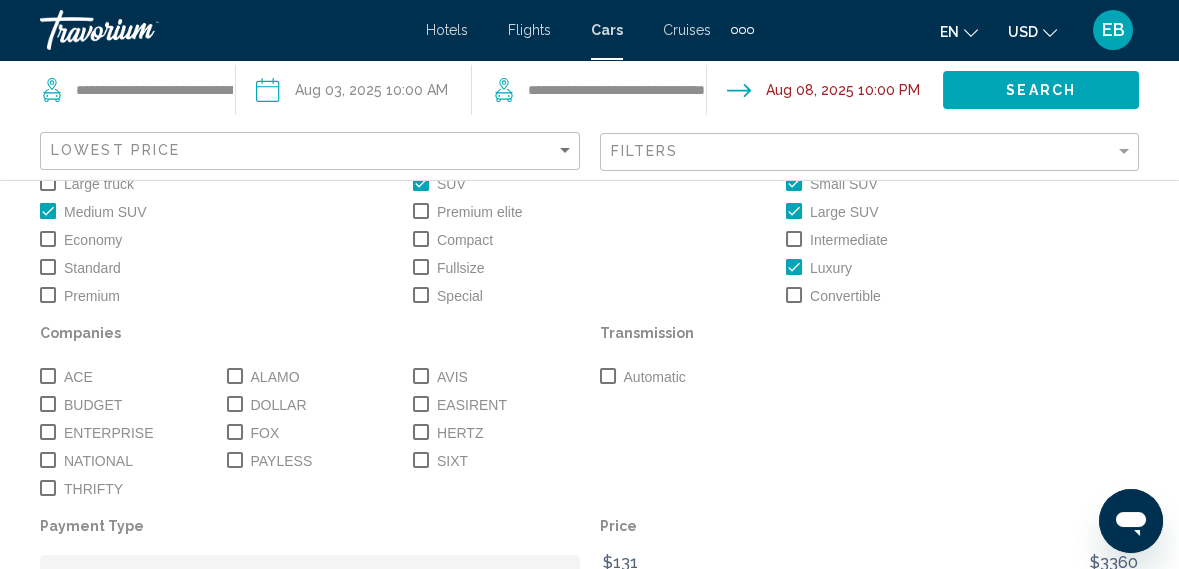 scroll, scrollTop: 242, scrollLeft: 0, axis: vertical 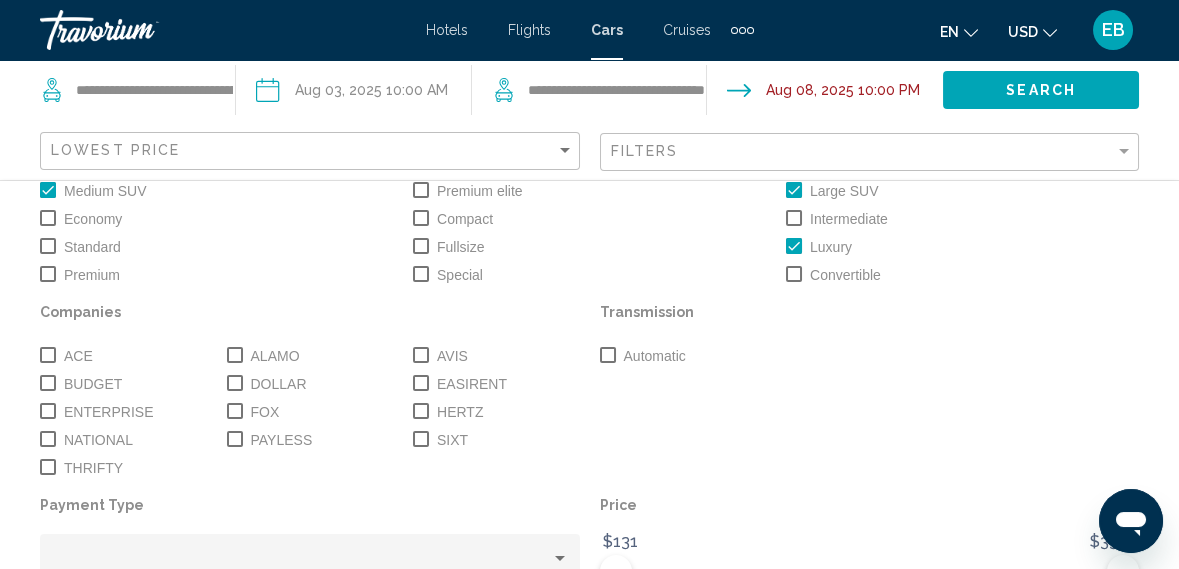 click on "Show Results" 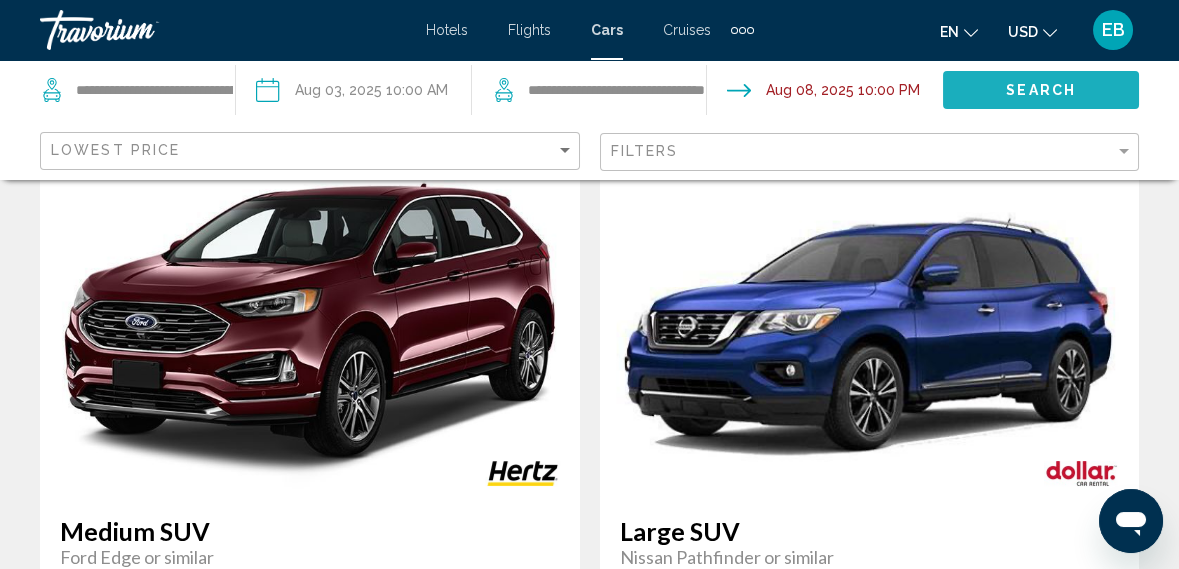click on "Search" 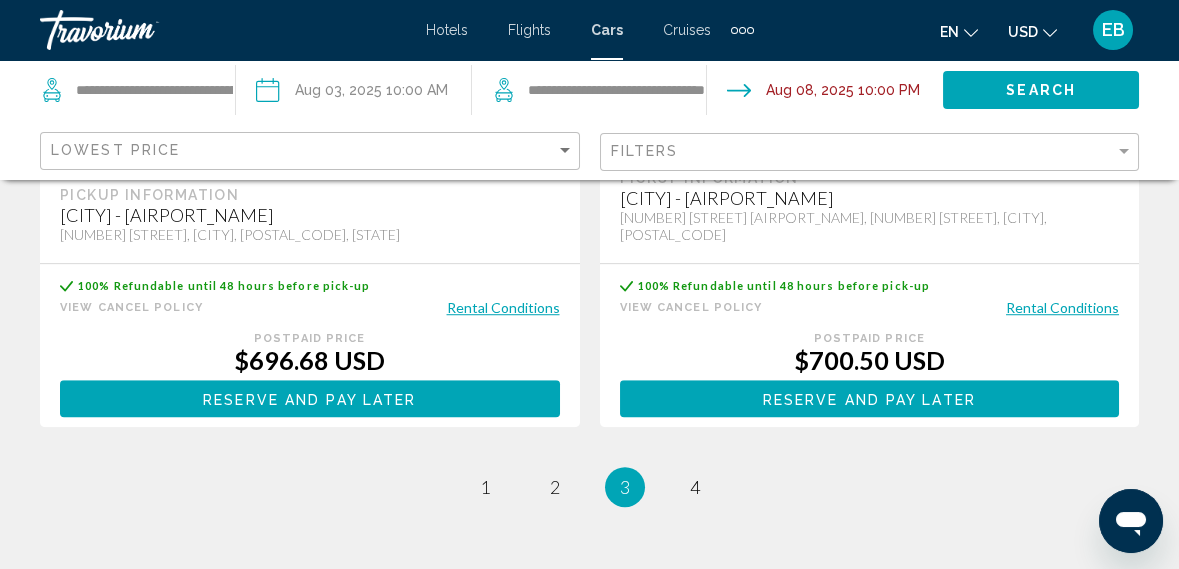 scroll, scrollTop: 4647, scrollLeft: 0, axis: vertical 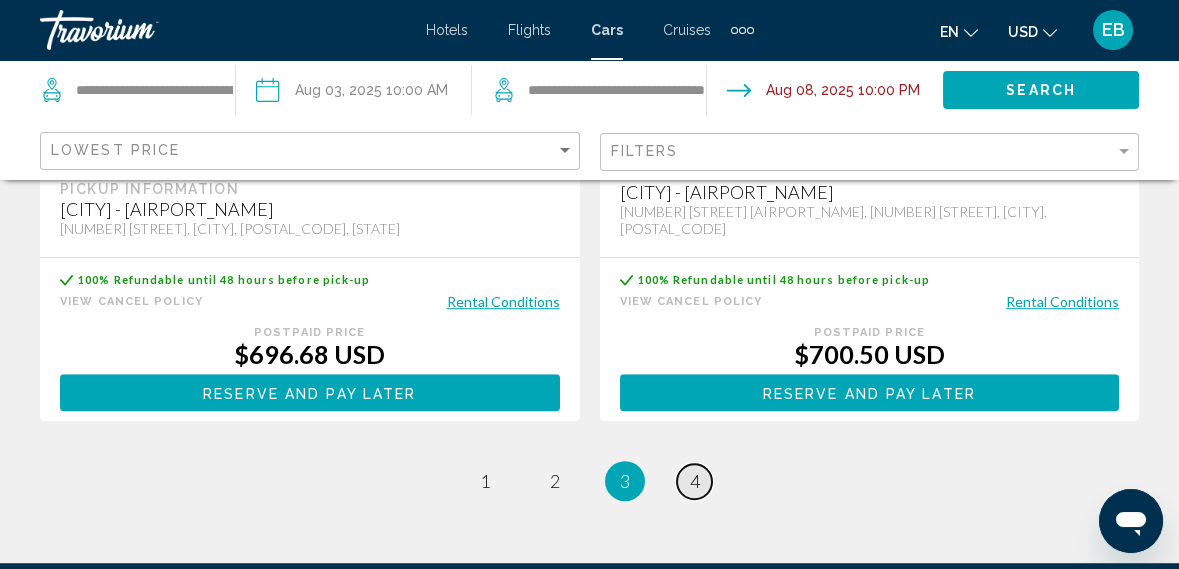 click on "page  4" at bounding box center (694, 481) 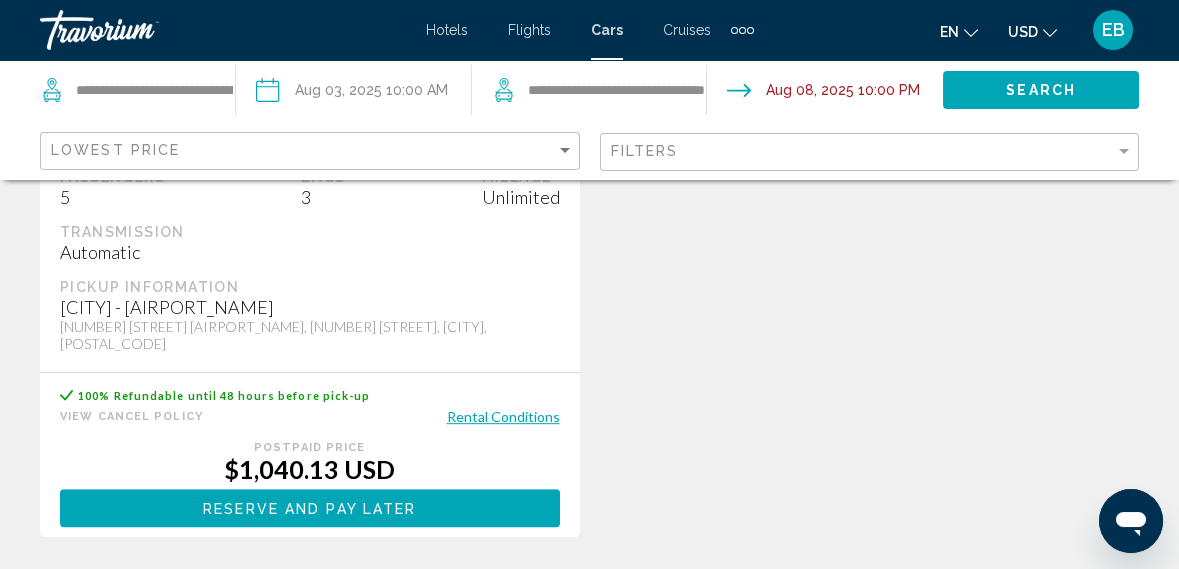 scroll, scrollTop: 3735, scrollLeft: 0, axis: vertical 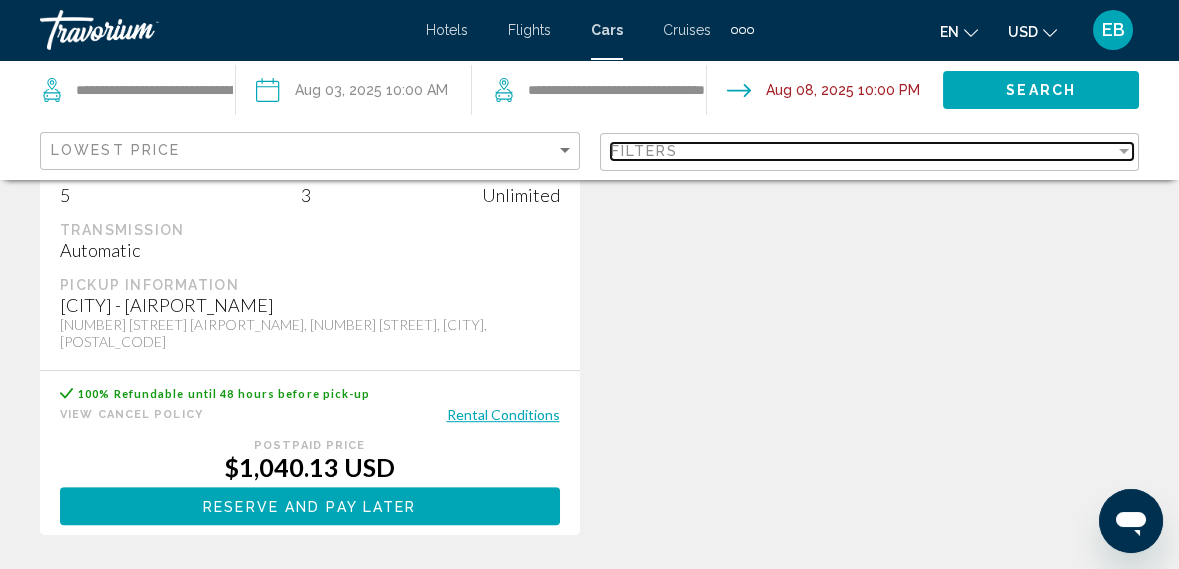 click on "Filters" at bounding box center (863, 151) 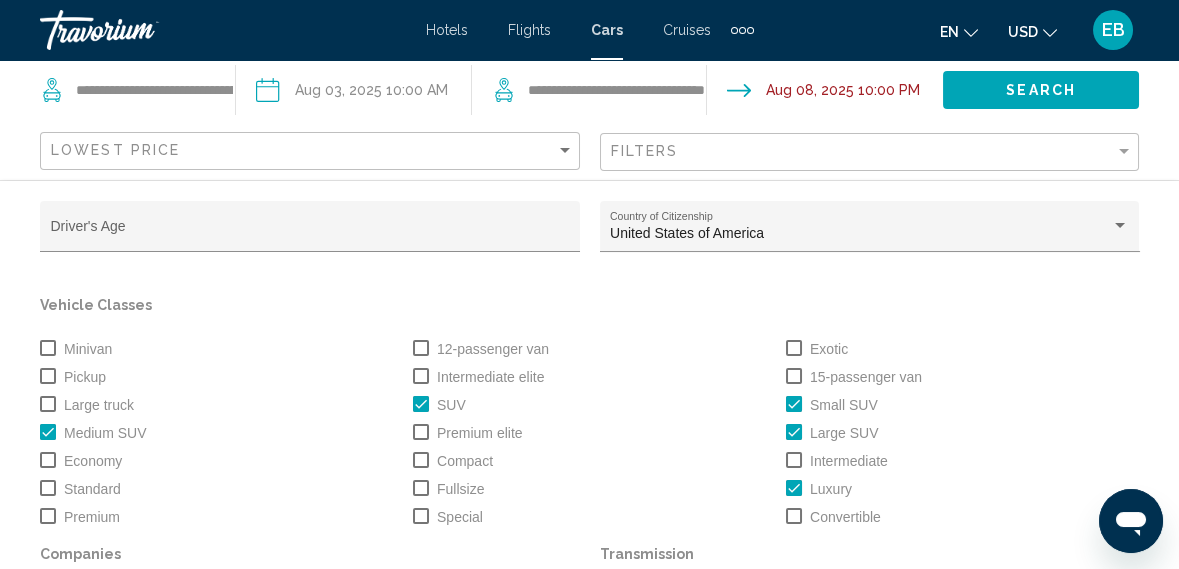 click at bounding box center (794, 488) 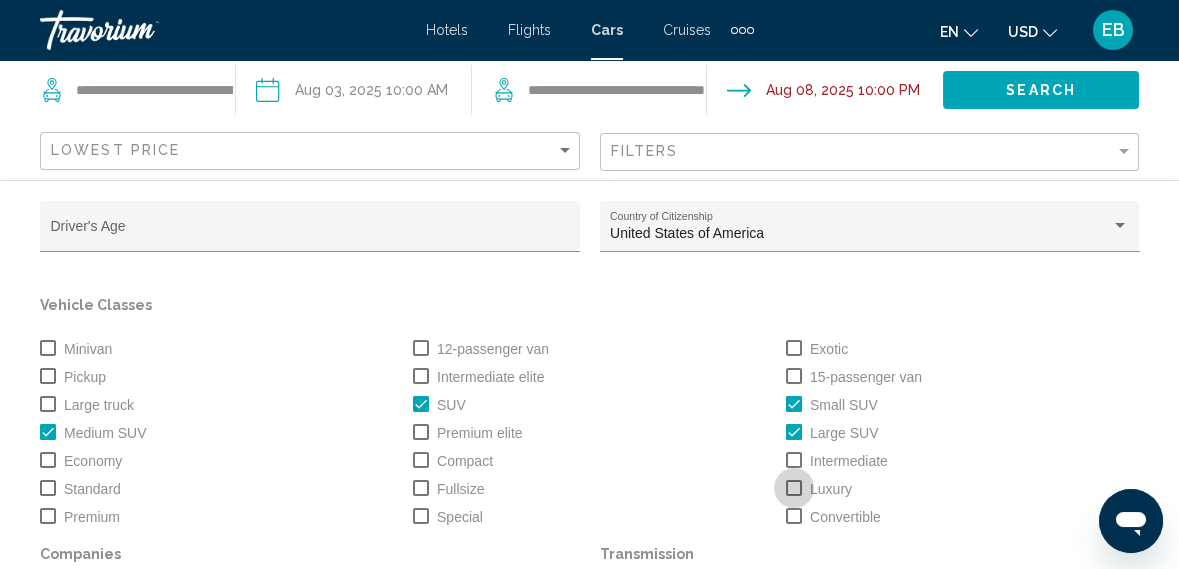 scroll, scrollTop: 17, scrollLeft: 0, axis: vertical 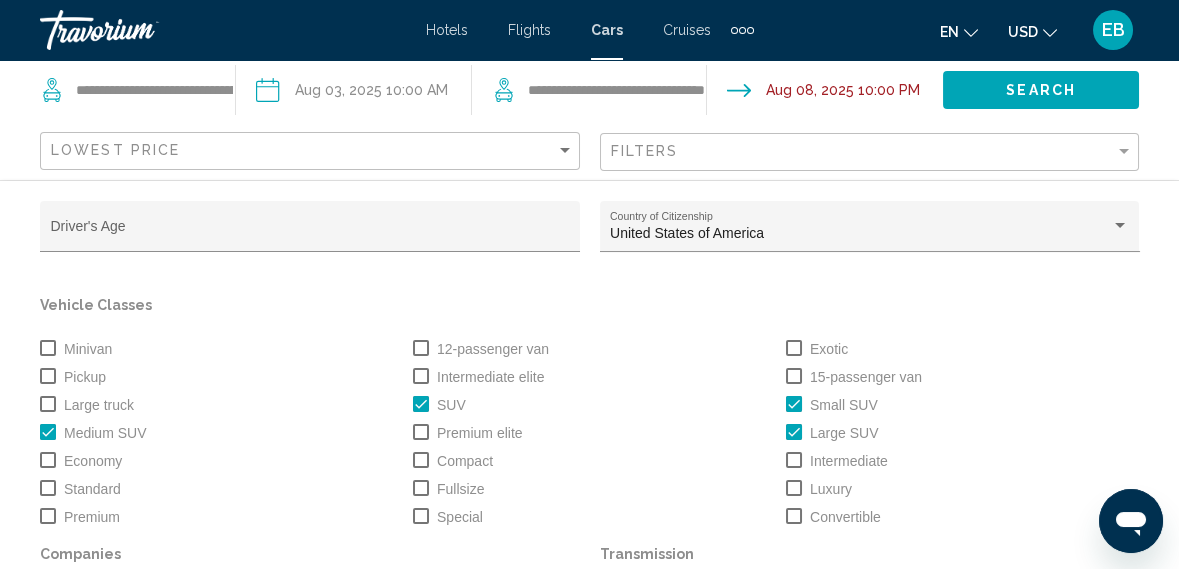 click on "Search" 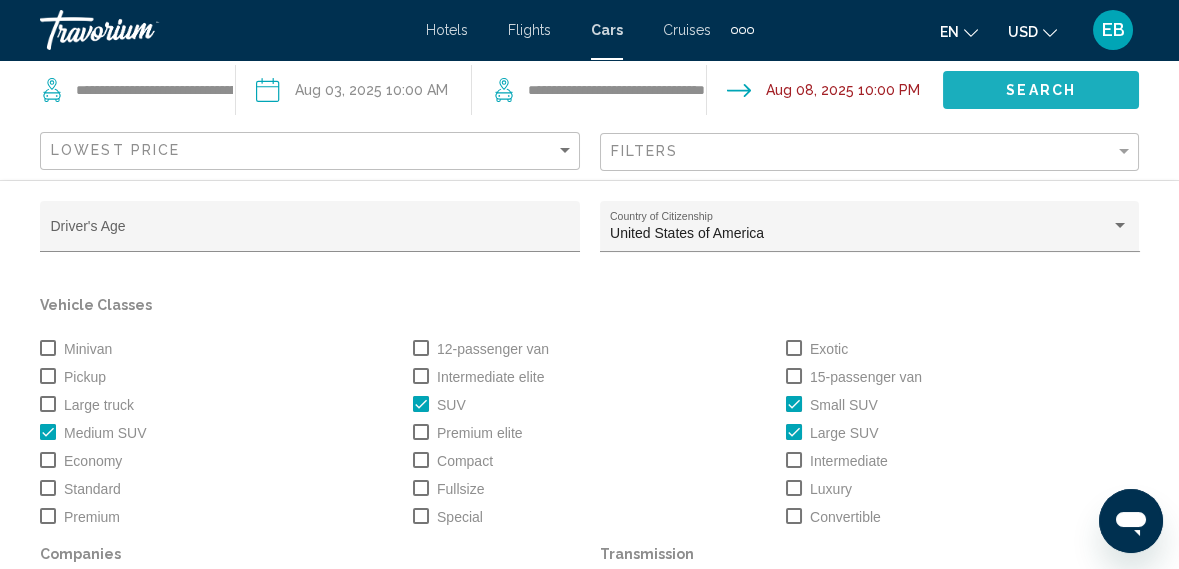 click on "Search" 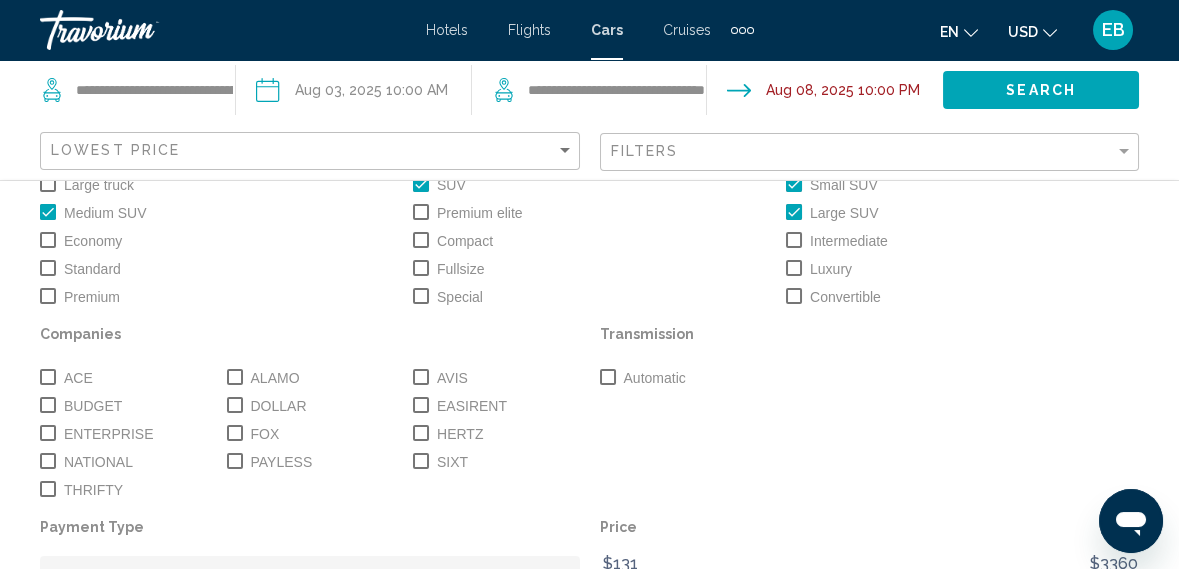 scroll, scrollTop: 242, scrollLeft: 0, axis: vertical 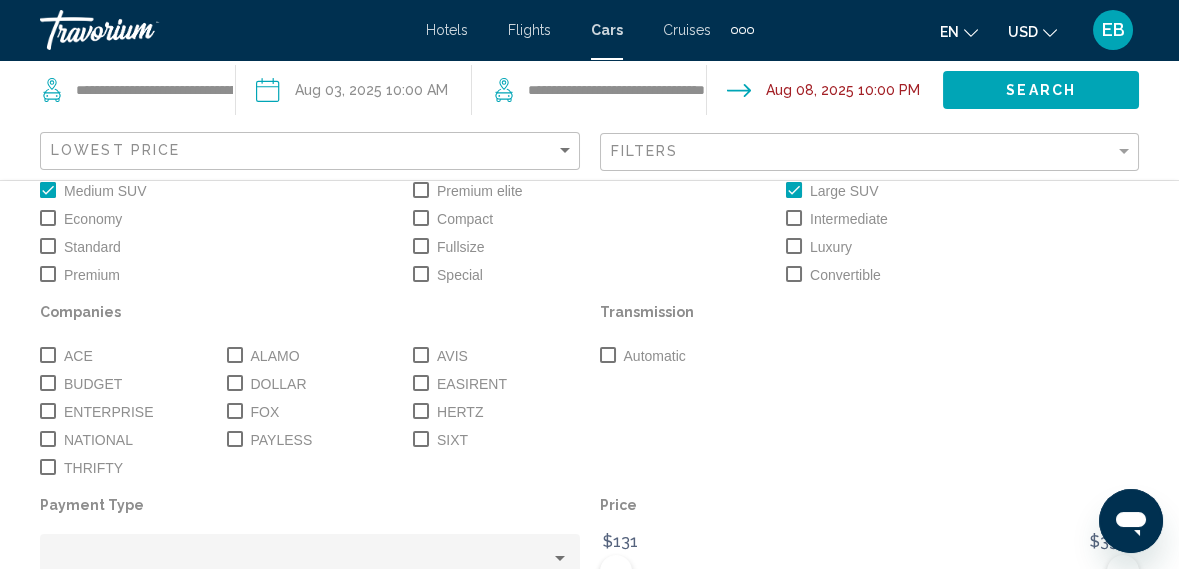 click on "Show Results" 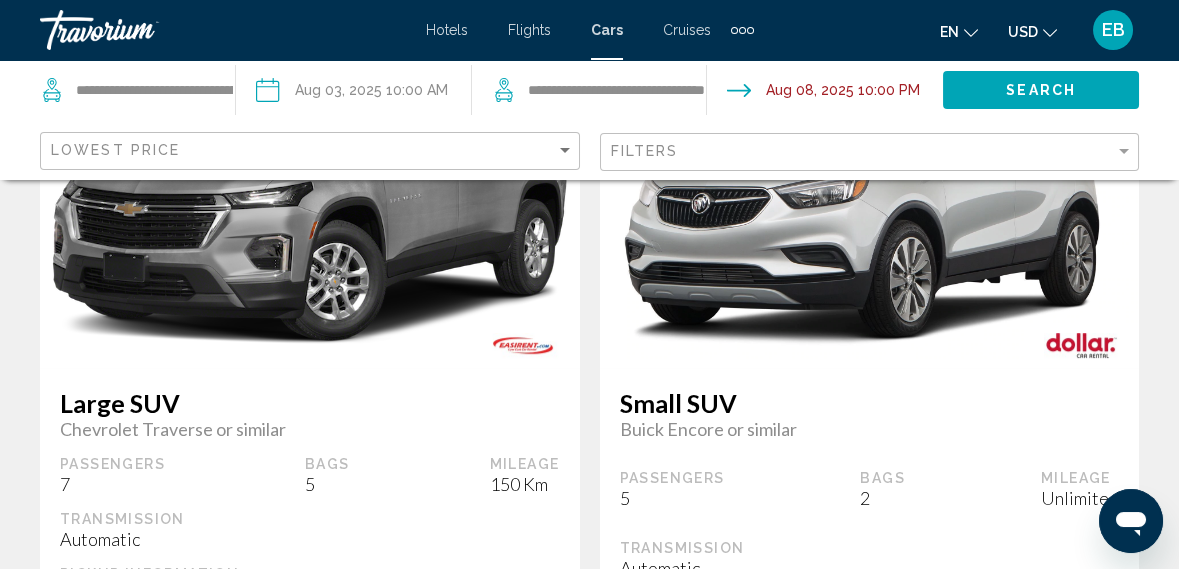scroll, scrollTop: 2654, scrollLeft: 0, axis: vertical 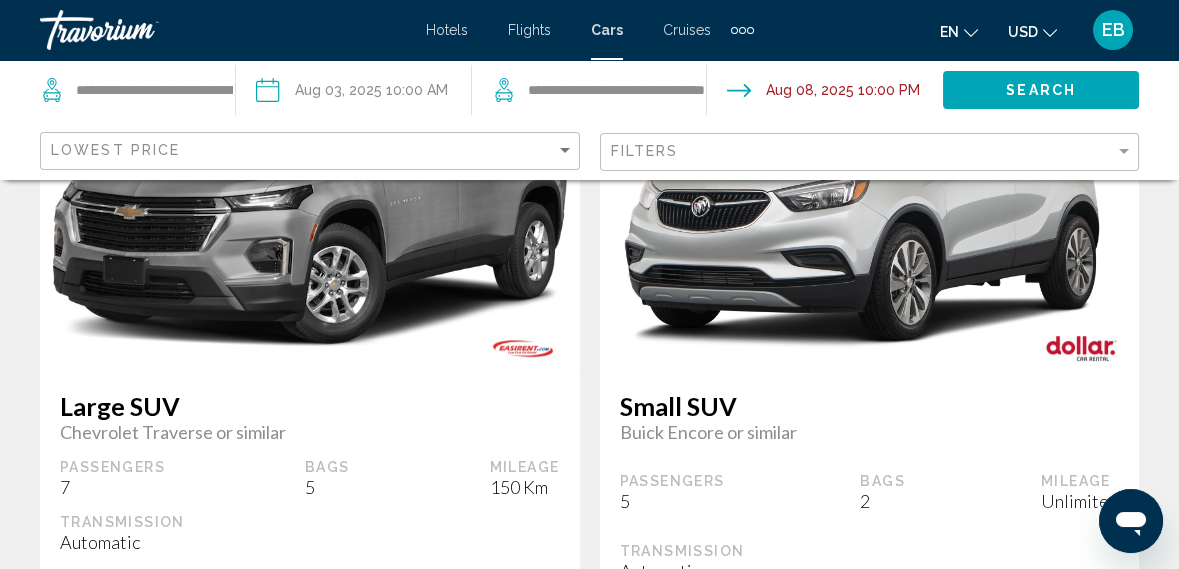 click at bounding box center (522, 348) 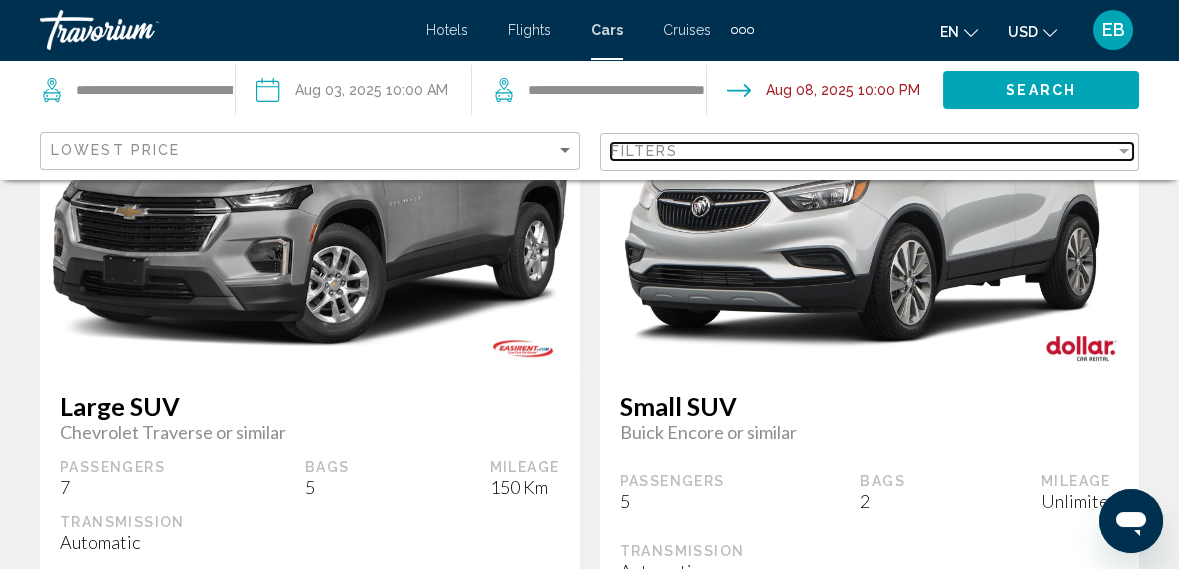 click on "Filters" at bounding box center (863, 151) 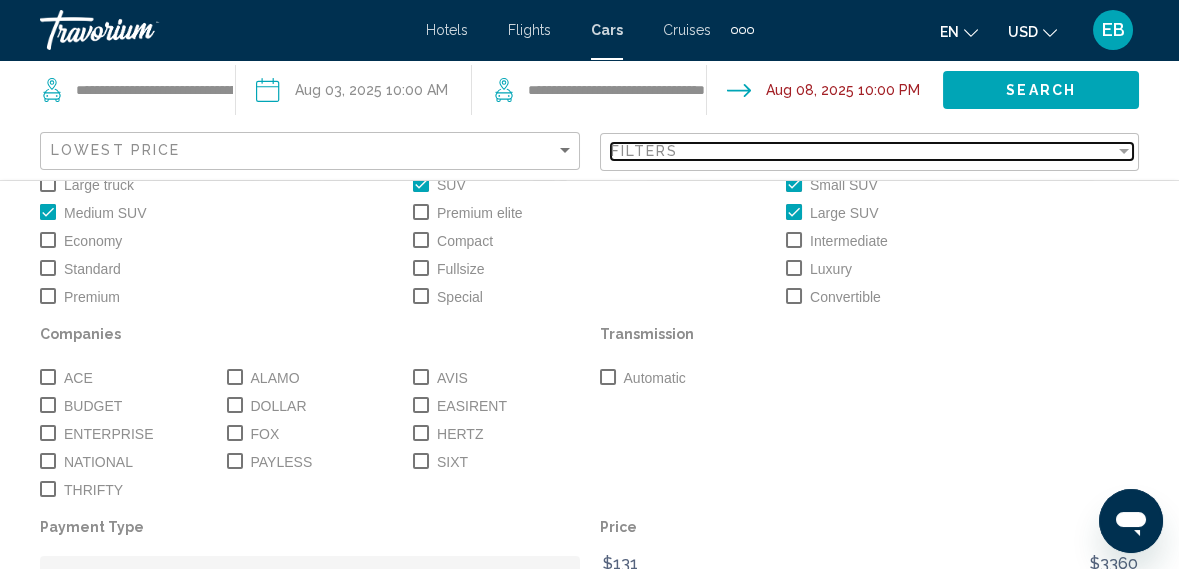 scroll, scrollTop: 242, scrollLeft: 0, axis: vertical 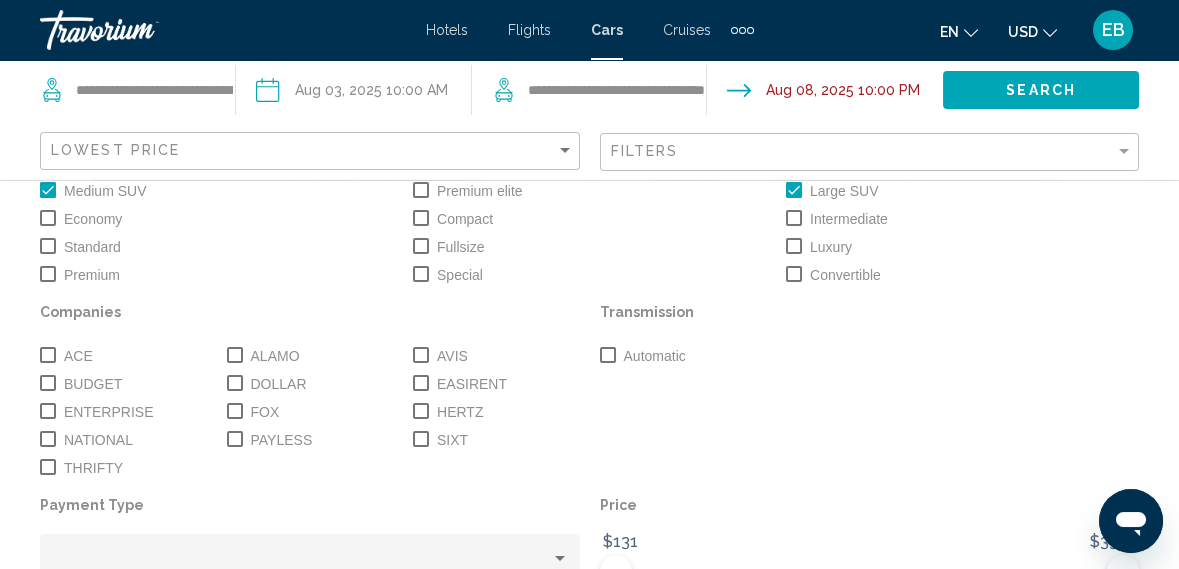 click at bounding box center (560, 559) 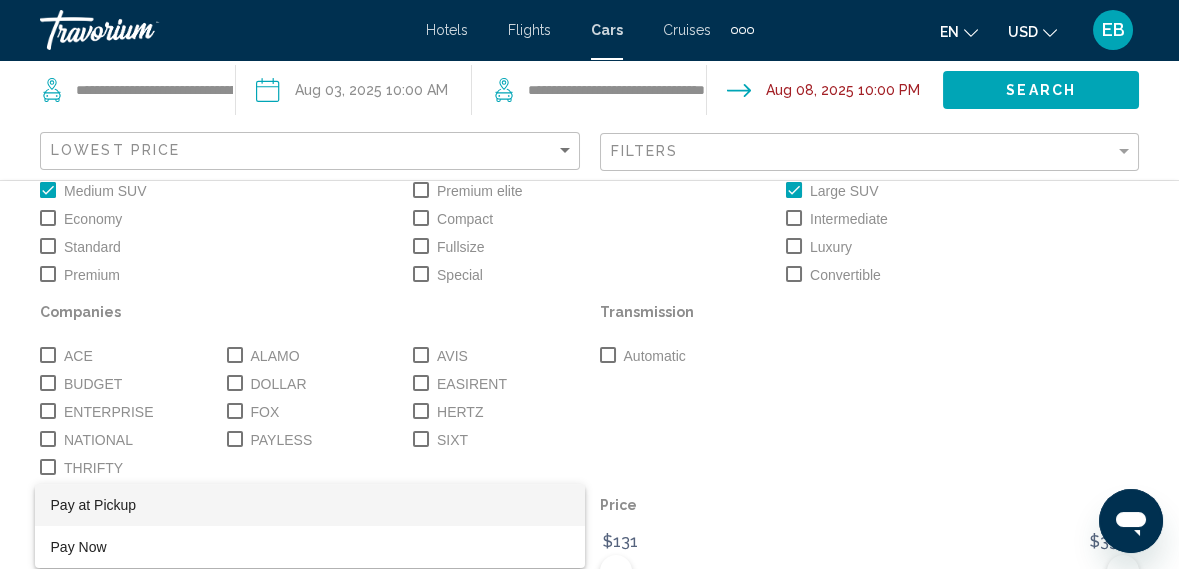 scroll, scrollTop: 2900, scrollLeft: 0, axis: vertical 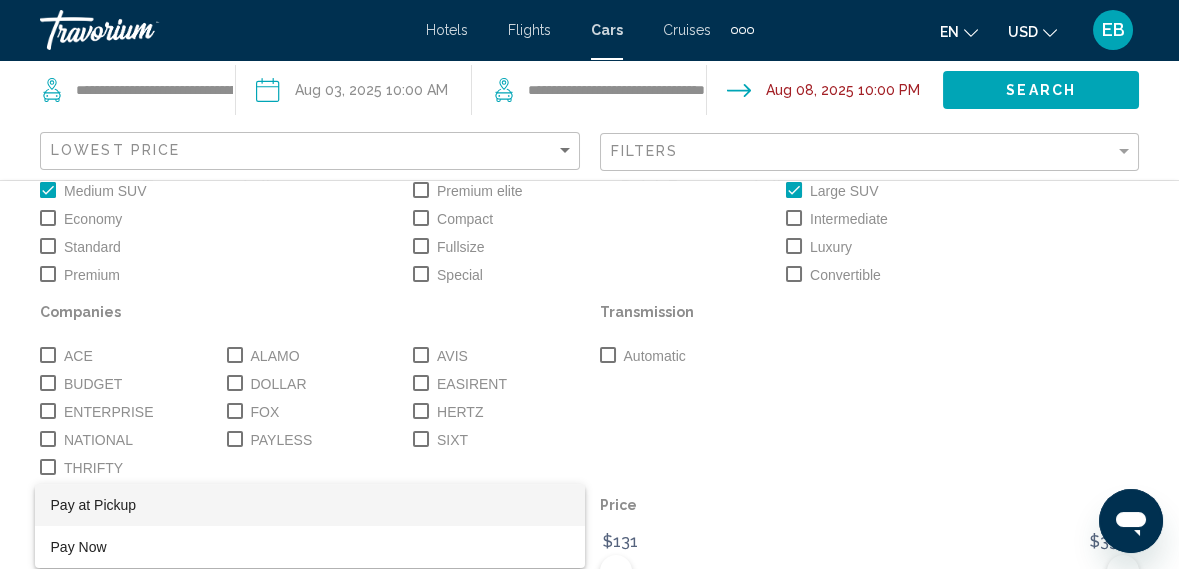 click at bounding box center (589, 284) 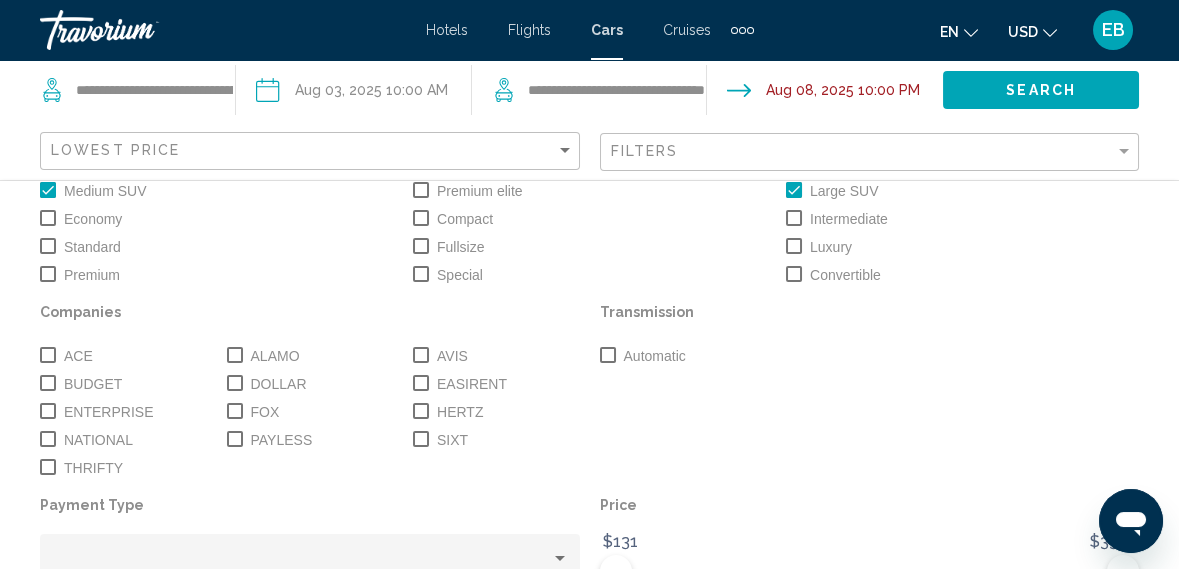 scroll, scrollTop: 2996, scrollLeft: 0, axis: vertical 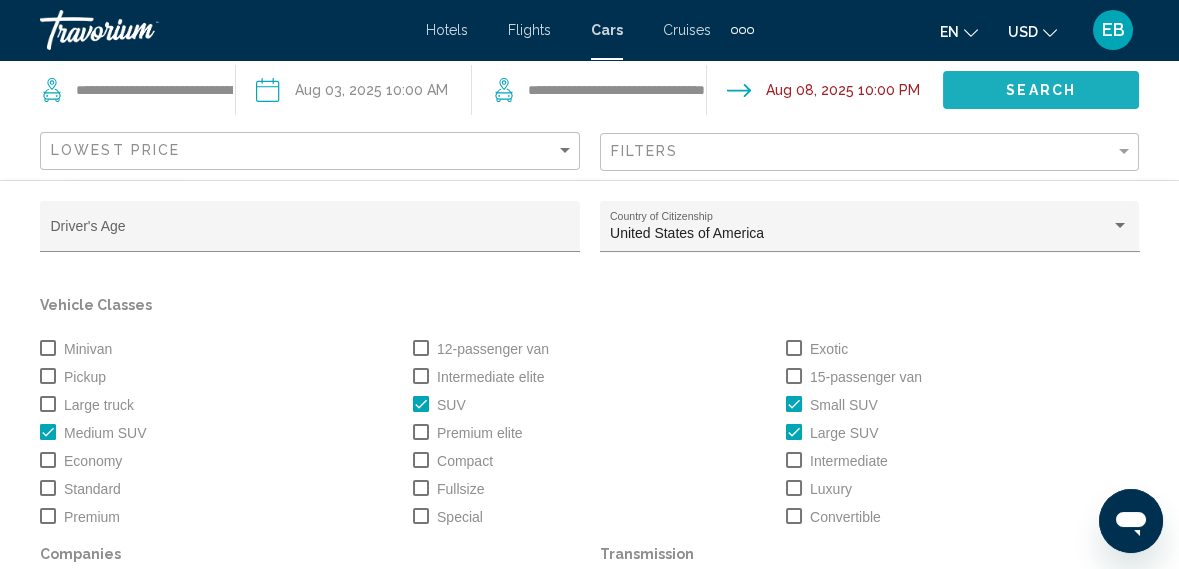 click on "Search" 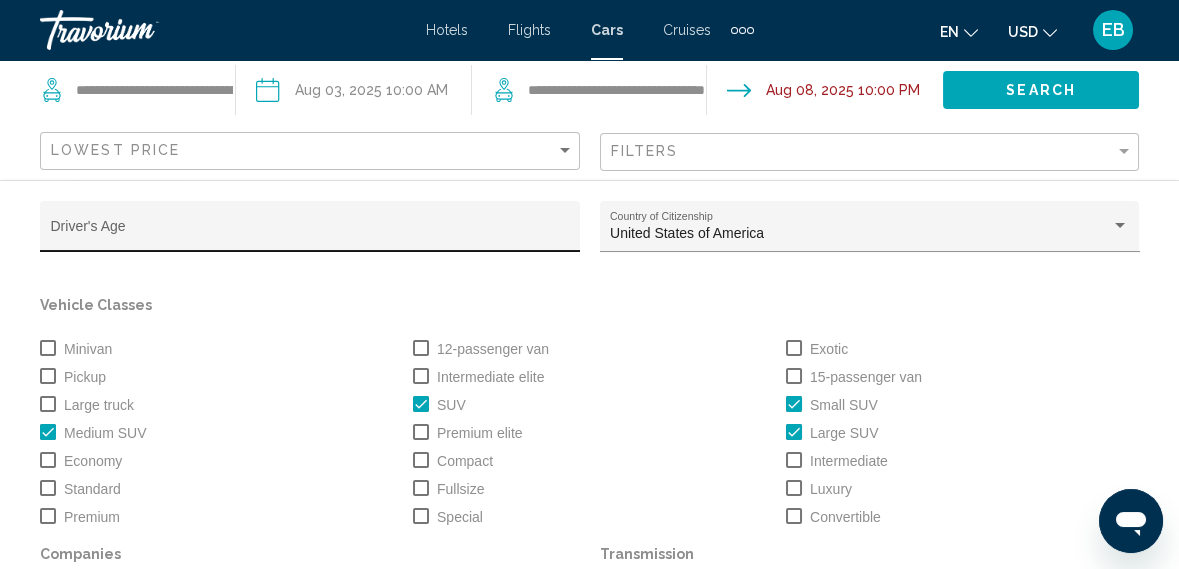 click on "Driver's Age" at bounding box center [310, 234] 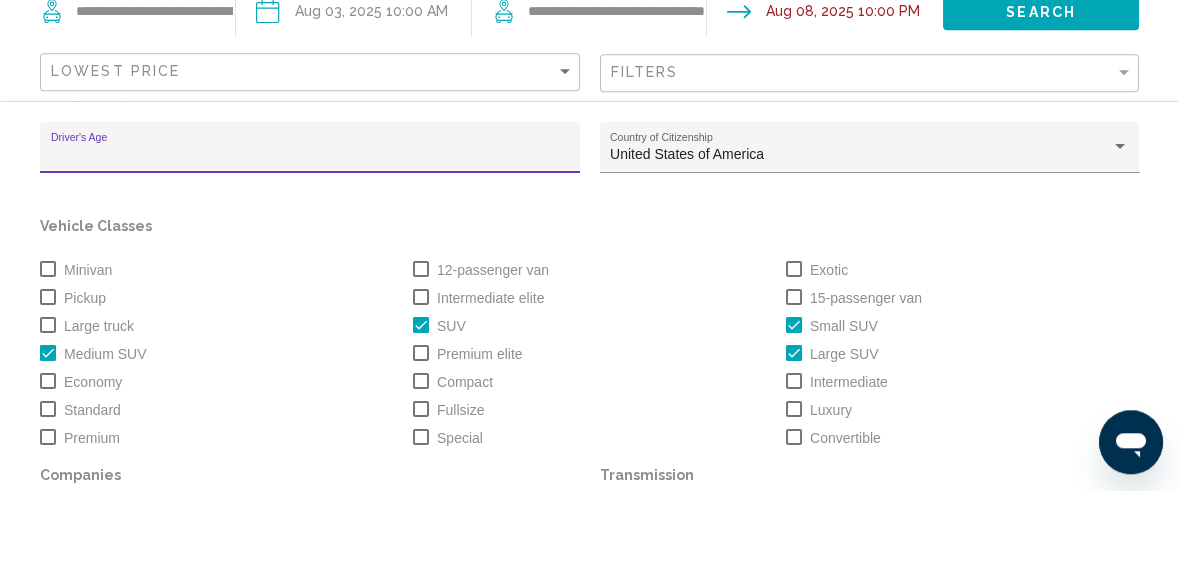scroll, scrollTop: 2996, scrollLeft: 0, axis: vertical 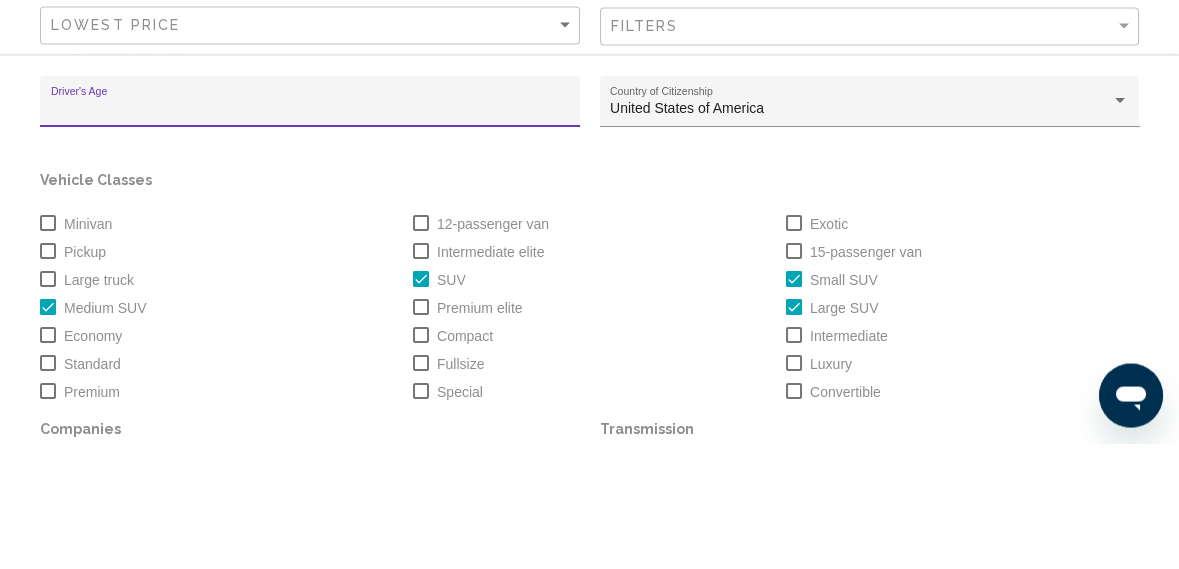 type on "**" 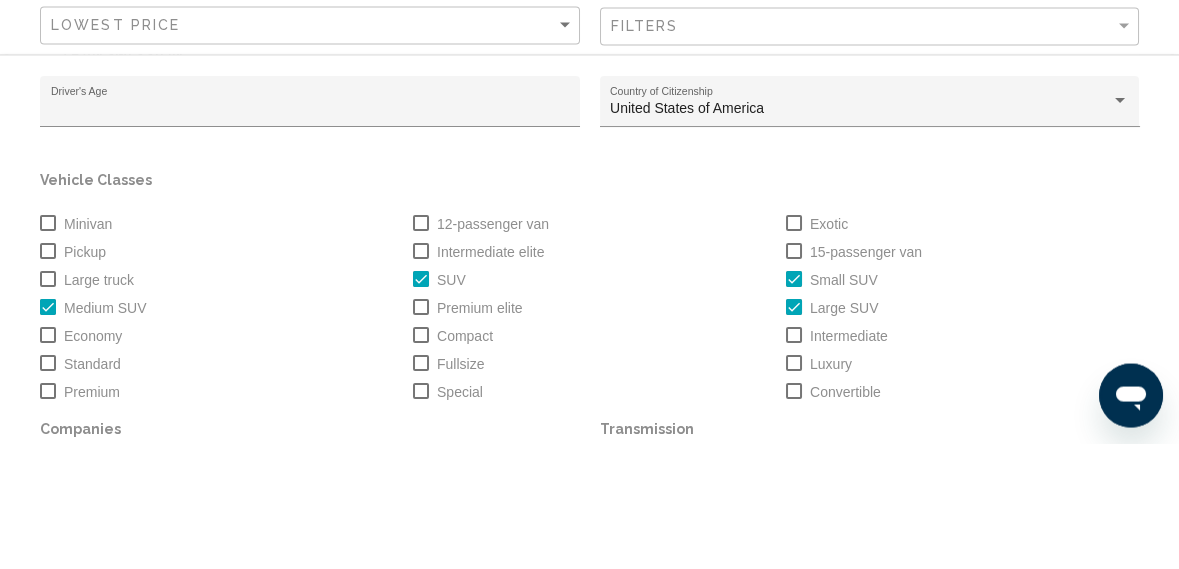 scroll, scrollTop: 2996, scrollLeft: 0, axis: vertical 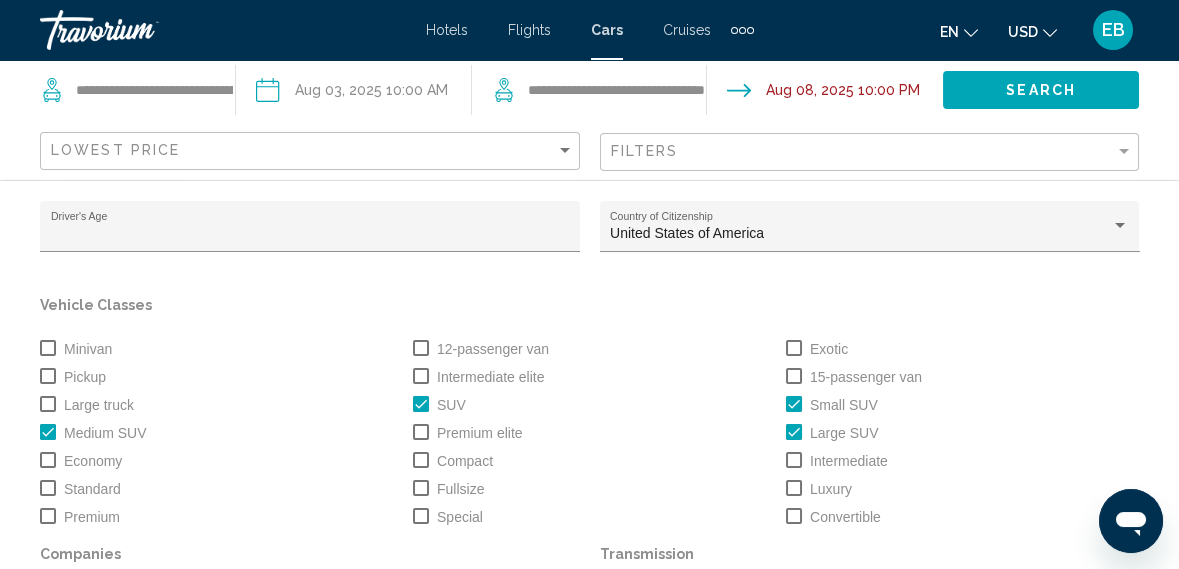 click on "Search" 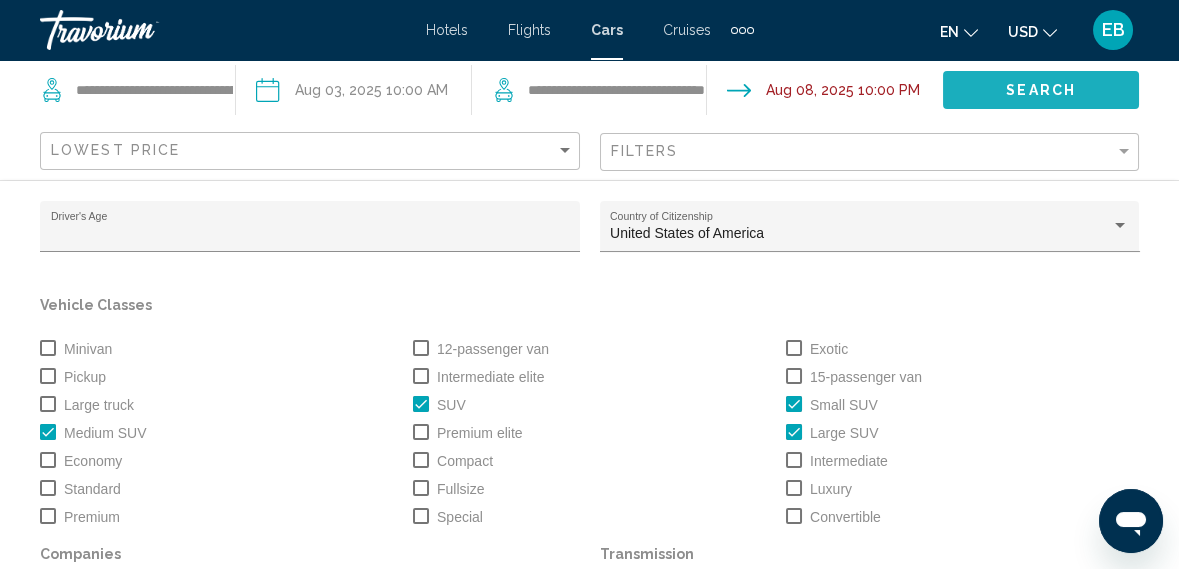 scroll, scrollTop: 259, scrollLeft: 0, axis: vertical 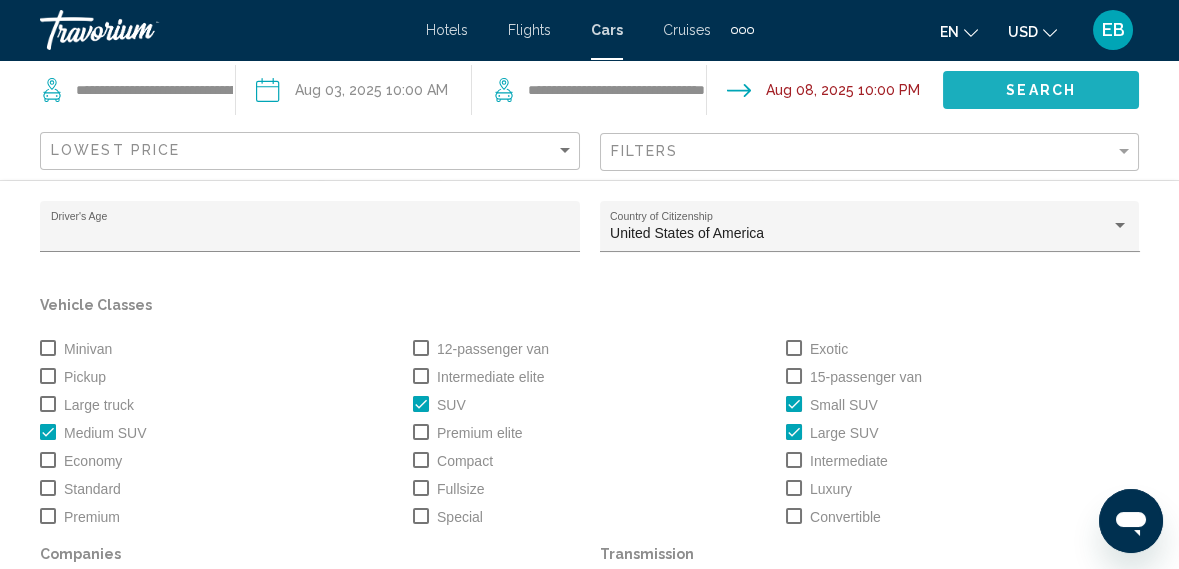 click on "Search" 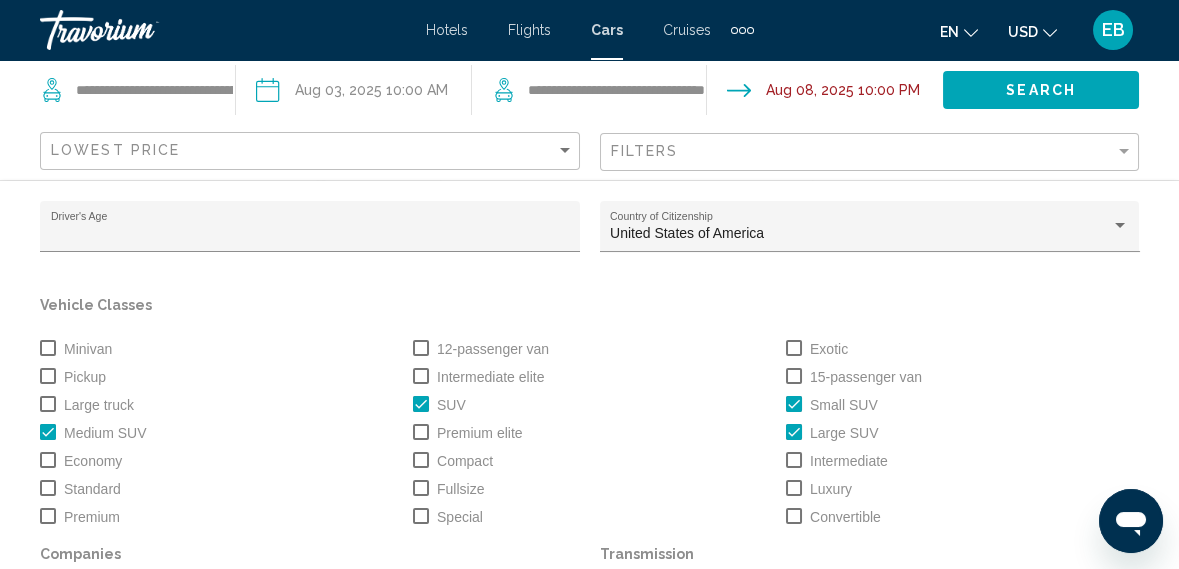 click on "Search" 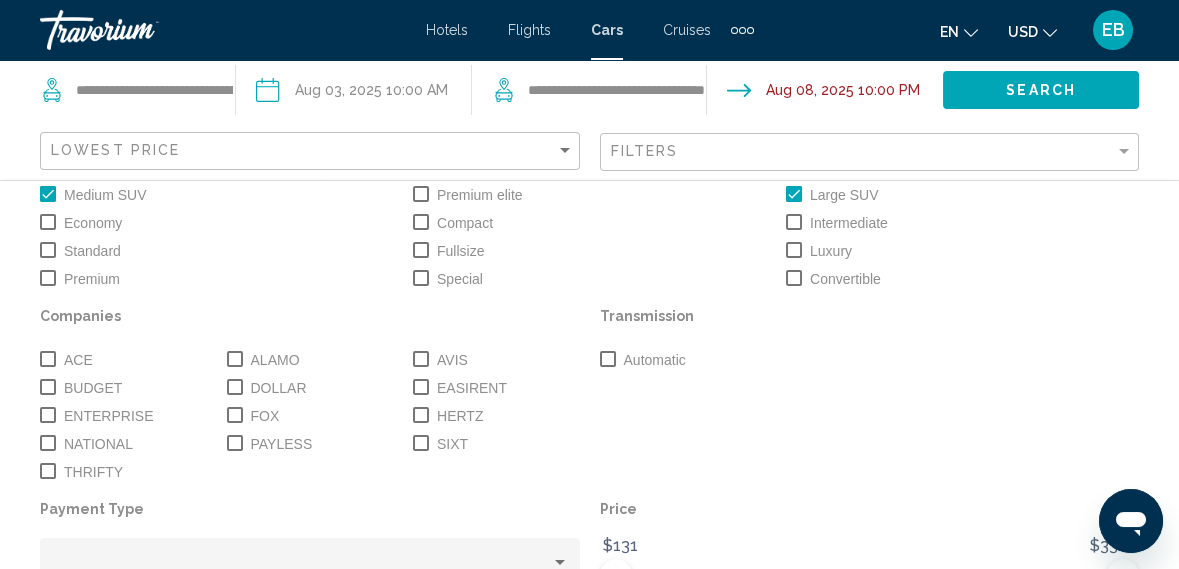 scroll, scrollTop: 242, scrollLeft: 0, axis: vertical 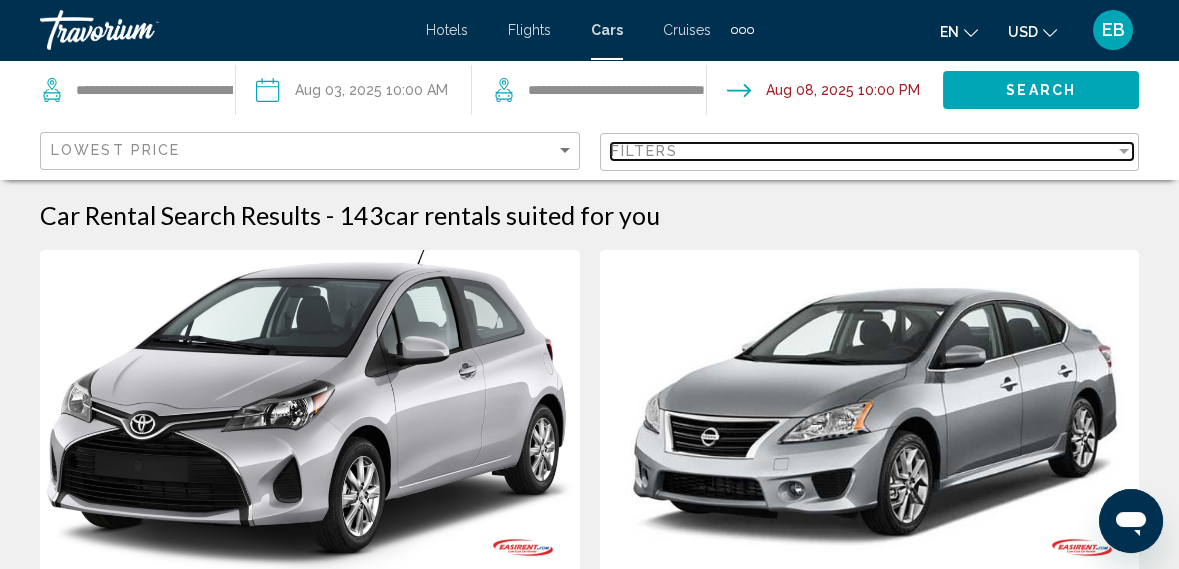 click on "Filters" at bounding box center [863, 151] 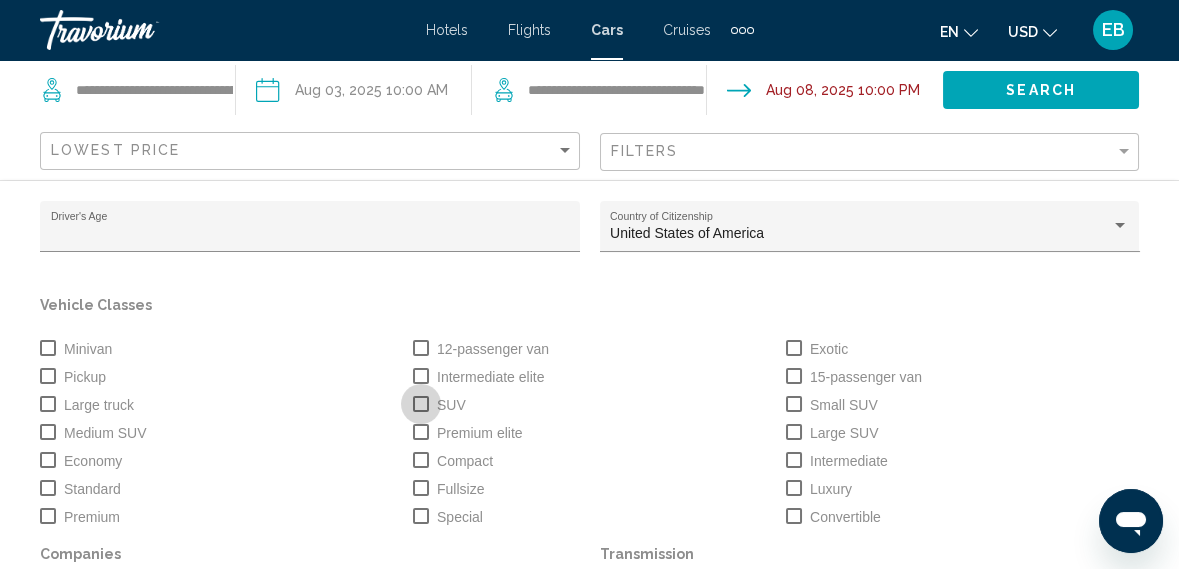 click at bounding box center (421, 404) 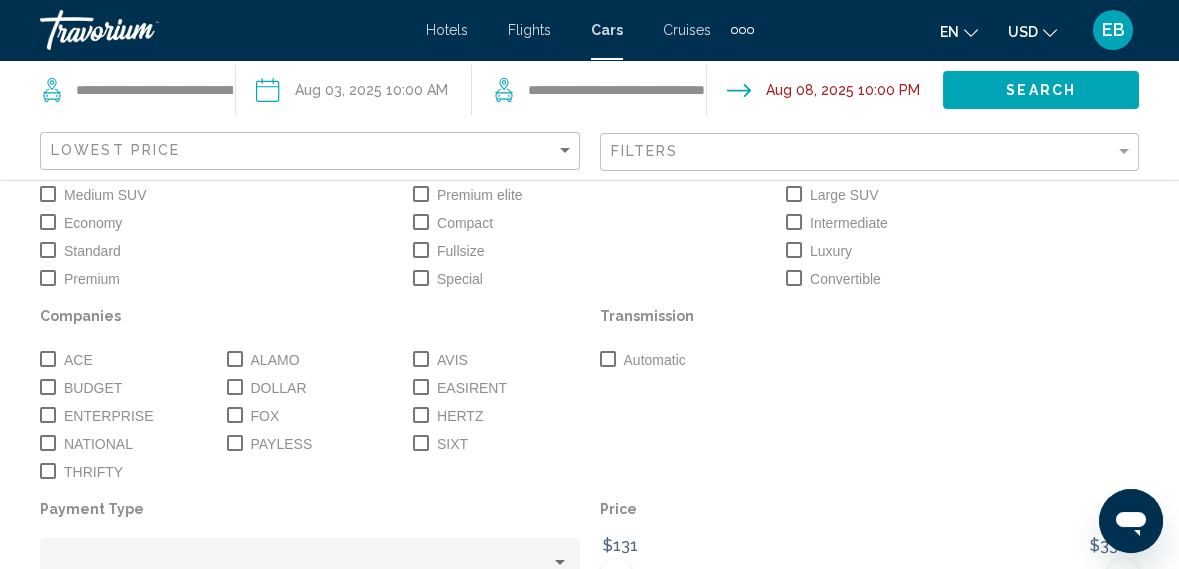 scroll, scrollTop: 242, scrollLeft: 0, axis: vertical 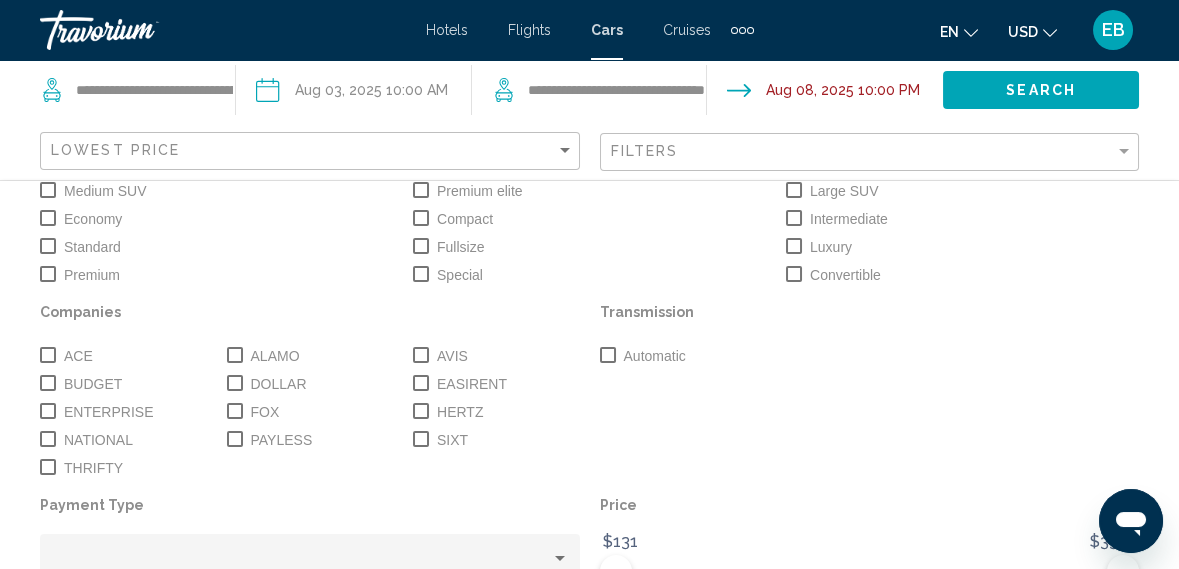 click on "Show Results" 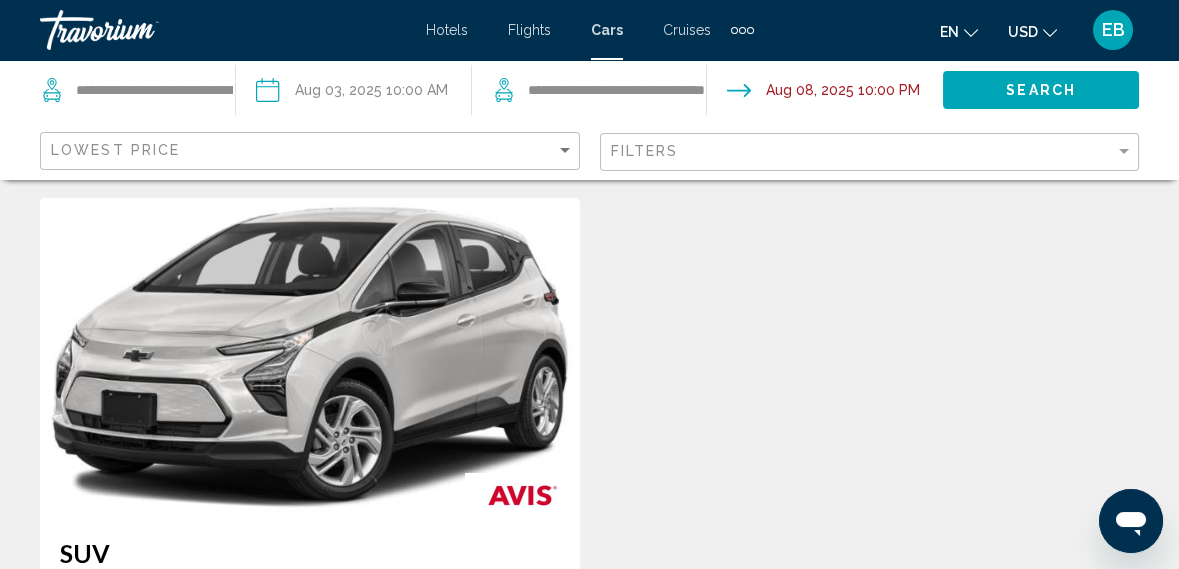 scroll, scrollTop: 0, scrollLeft: 0, axis: both 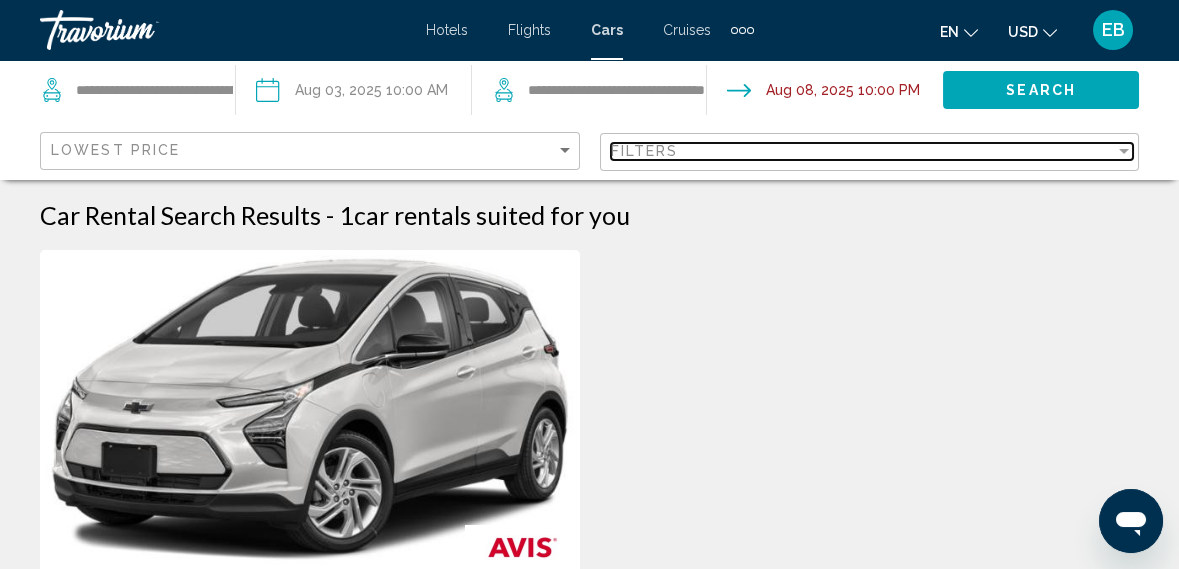 click on "Filters" at bounding box center (863, 151) 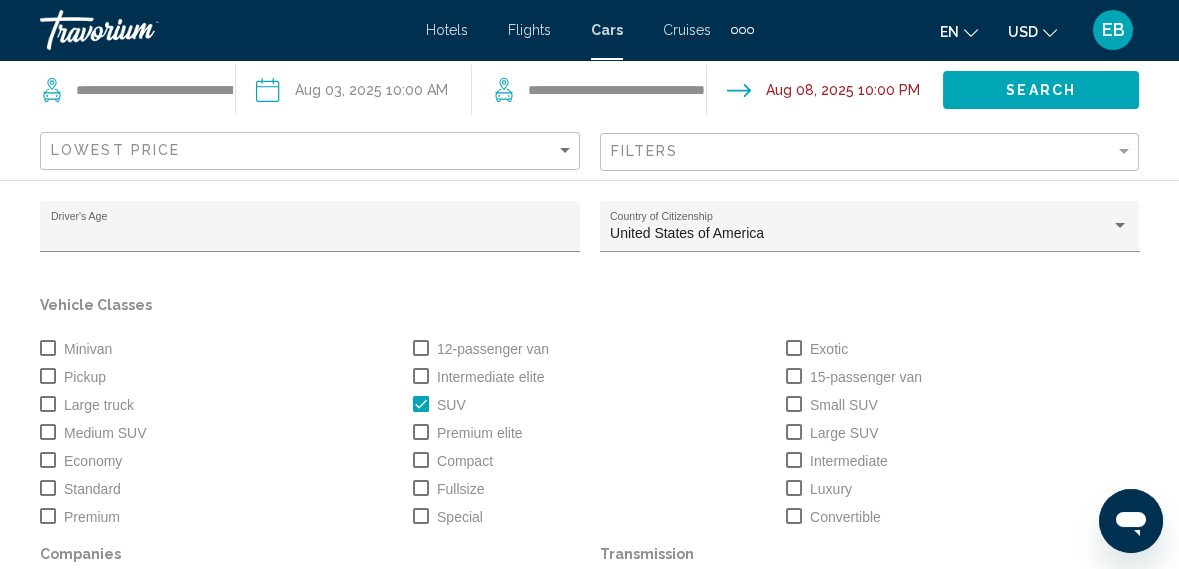 click at bounding box center [48, 432] 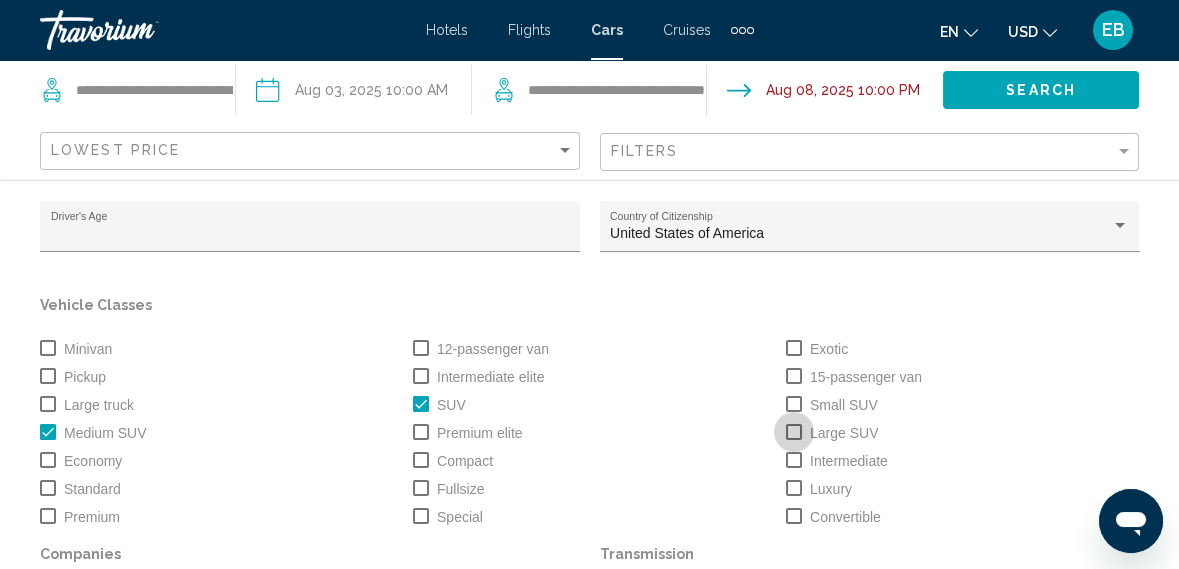 click at bounding box center [794, 432] 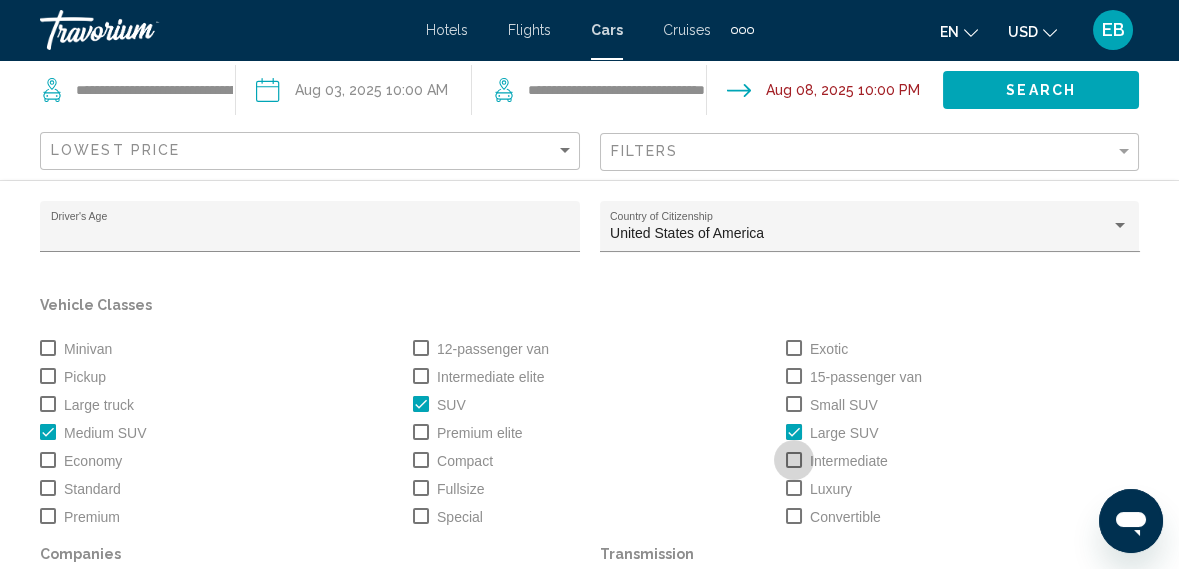 click at bounding box center (794, 432) 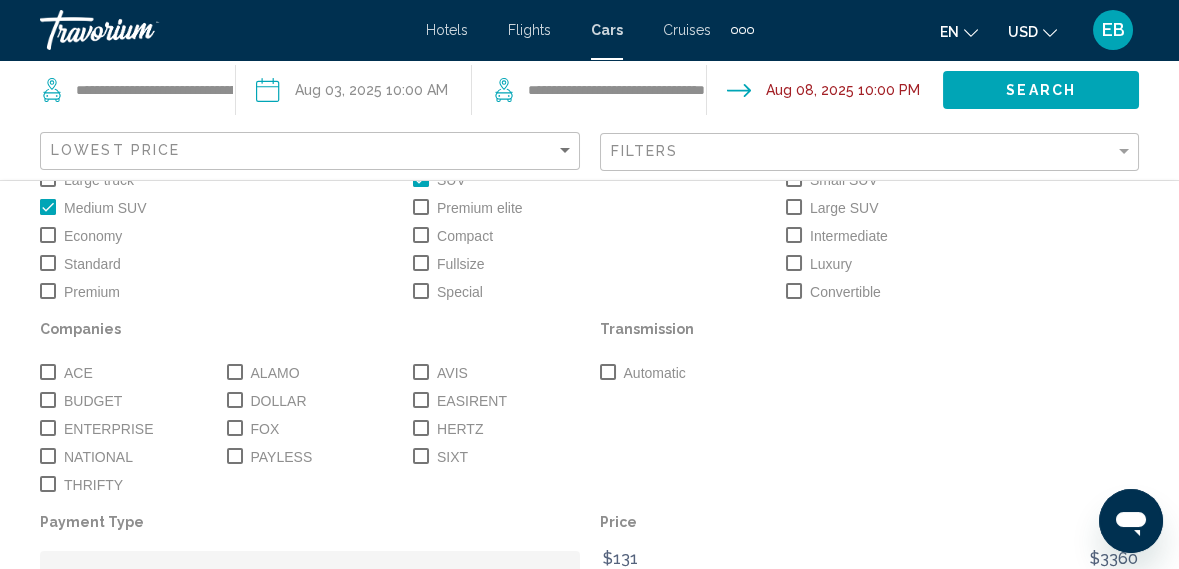 scroll, scrollTop: 242, scrollLeft: 0, axis: vertical 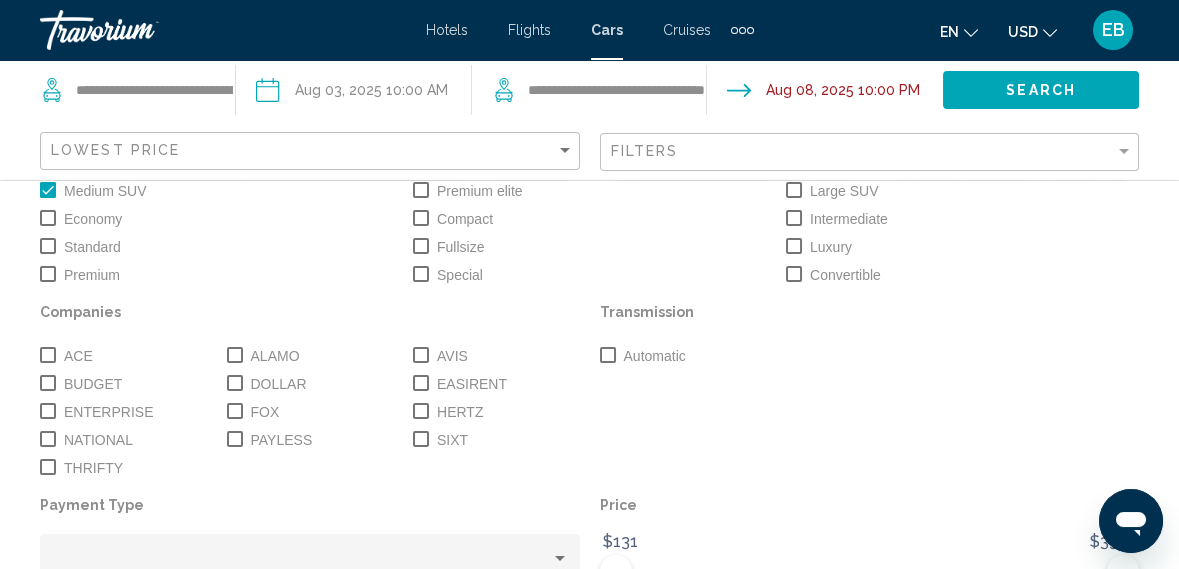 click on "Show Results" 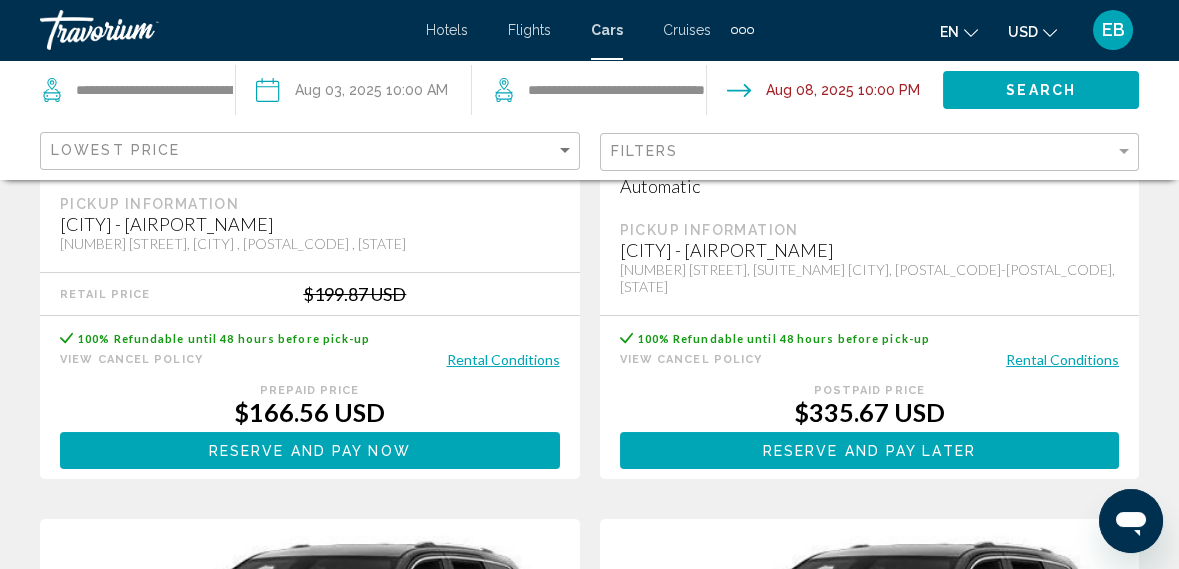 scroll, scrollTop: 588, scrollLeft: 0, axis: vertical 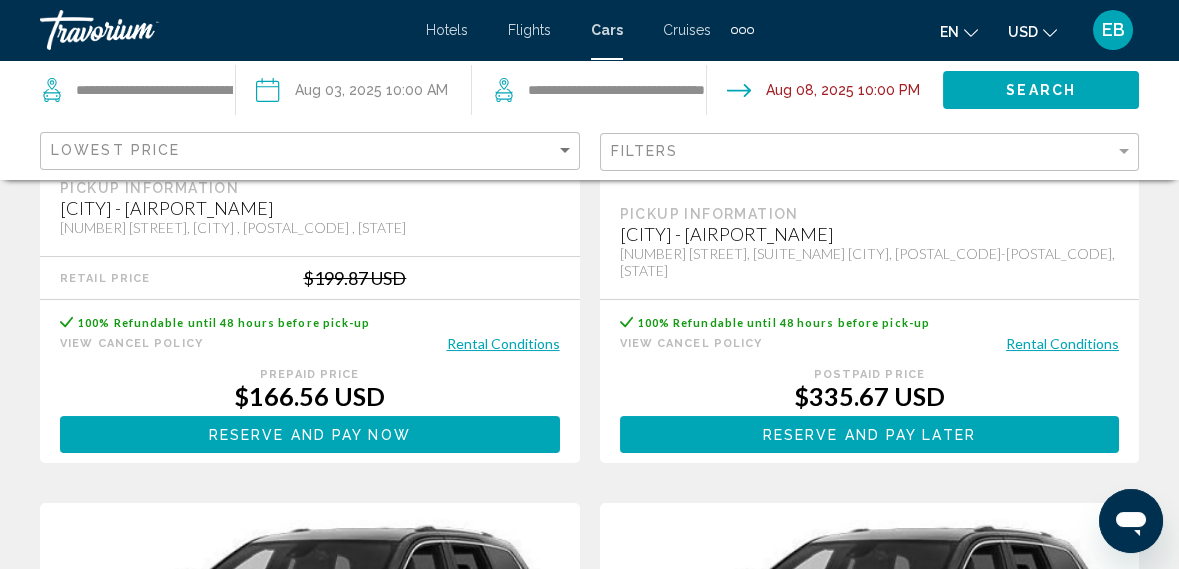 click on "Reserve and pay now" at bounding box center (310, 435) 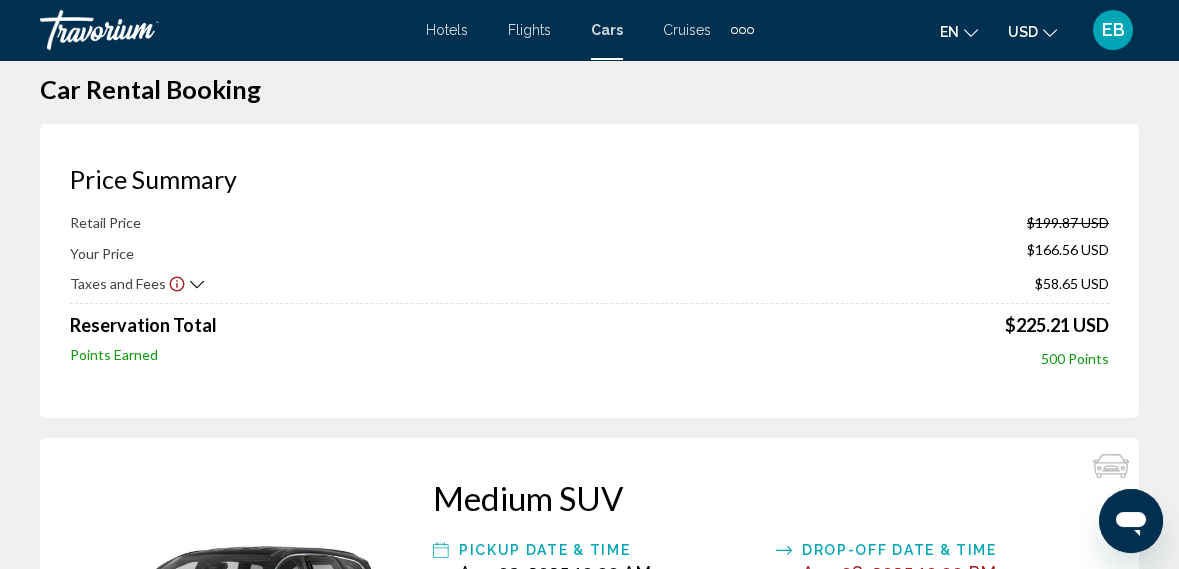 scroll, scrollTop: 0, scrollLeft: 0, axis: both 